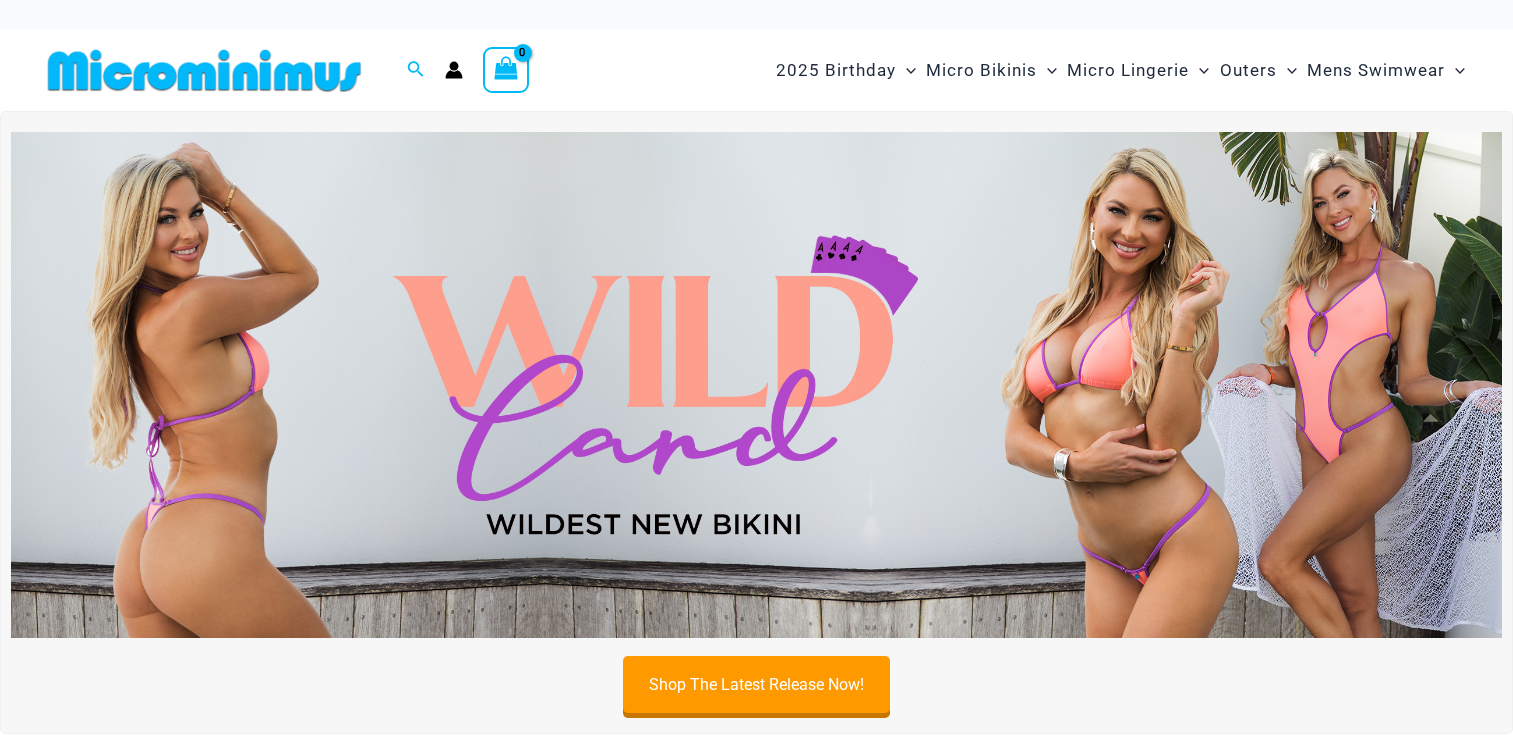 scroll, scrollTop: 0, scrollLeft: 0, axis: both 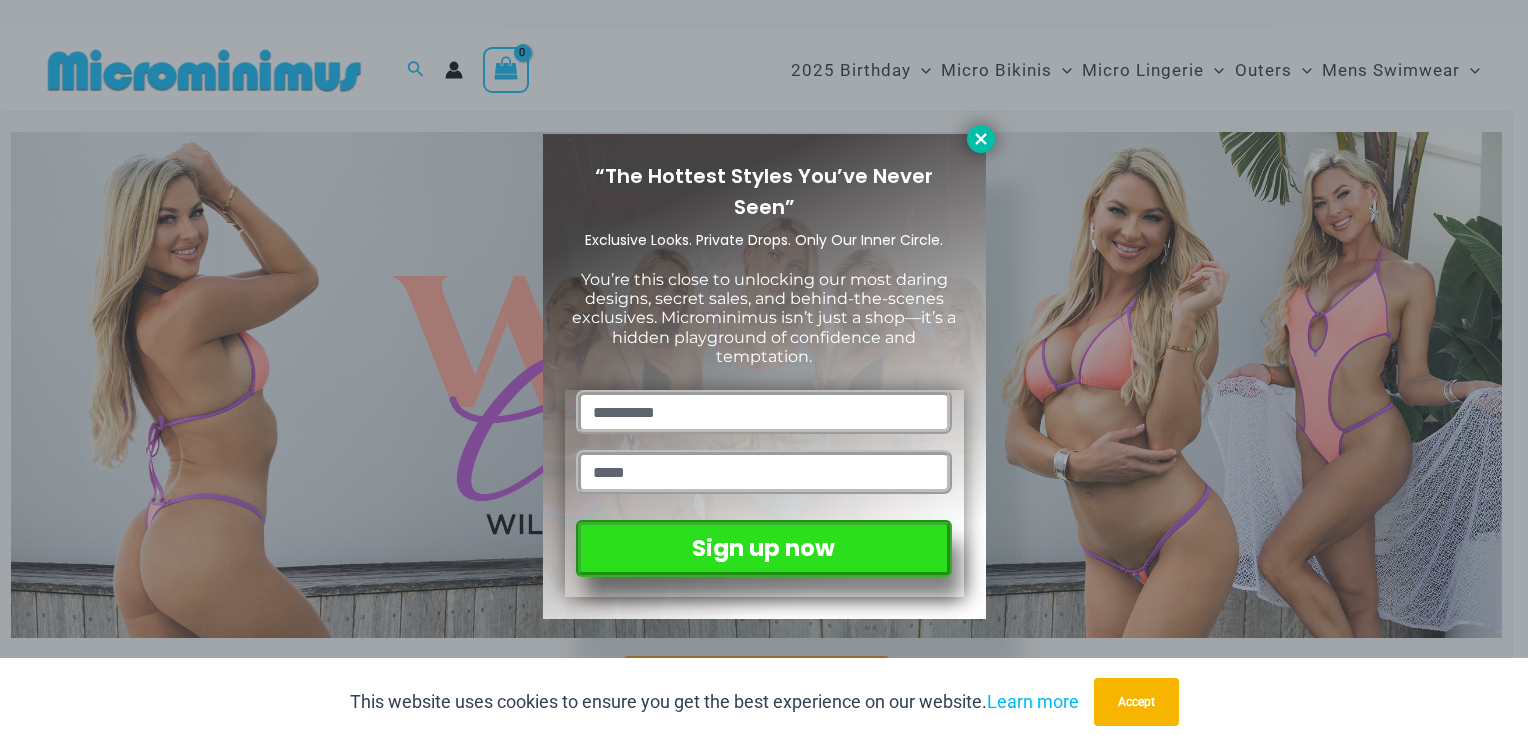 click 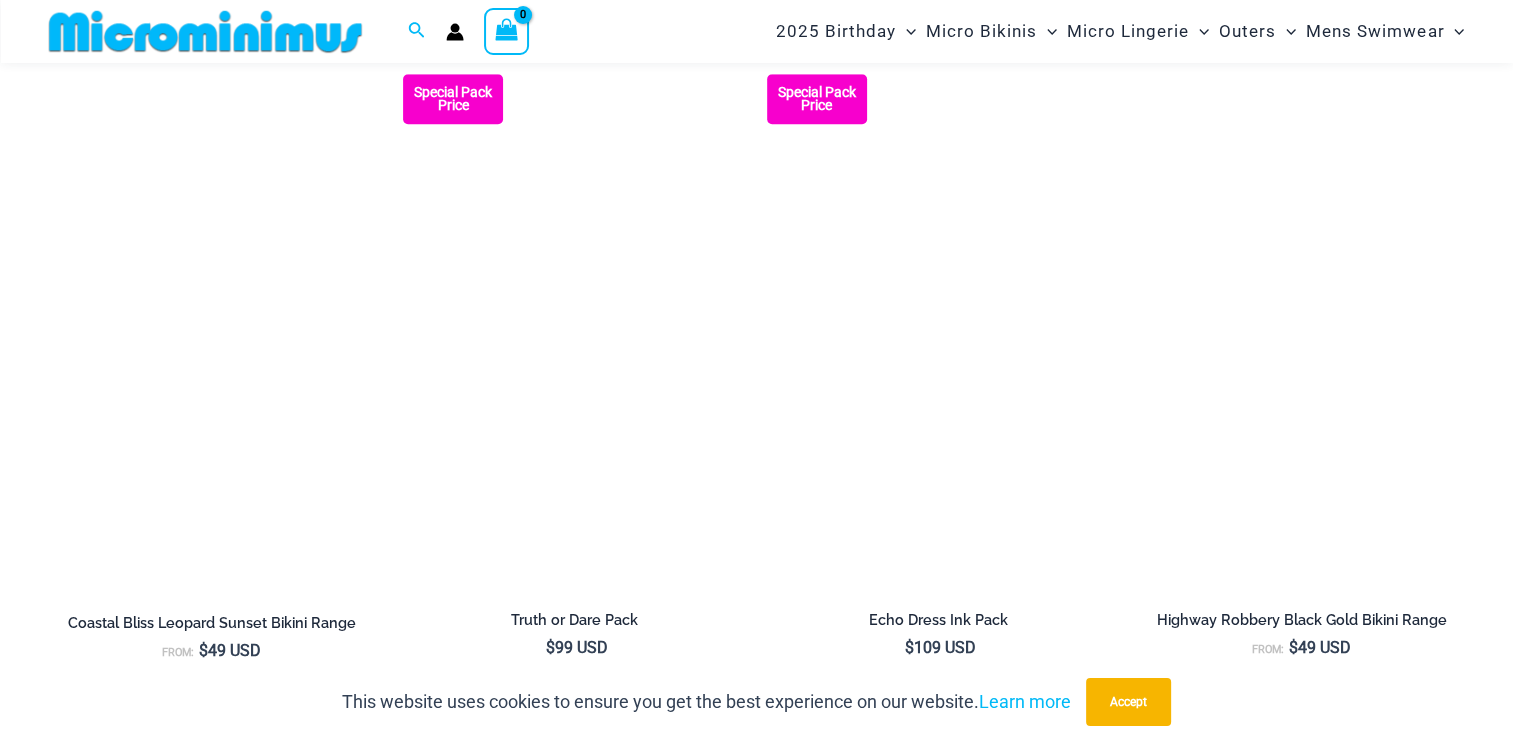 scroll, scrollTop: 1782, scrollLeft: 0, axis: vertical 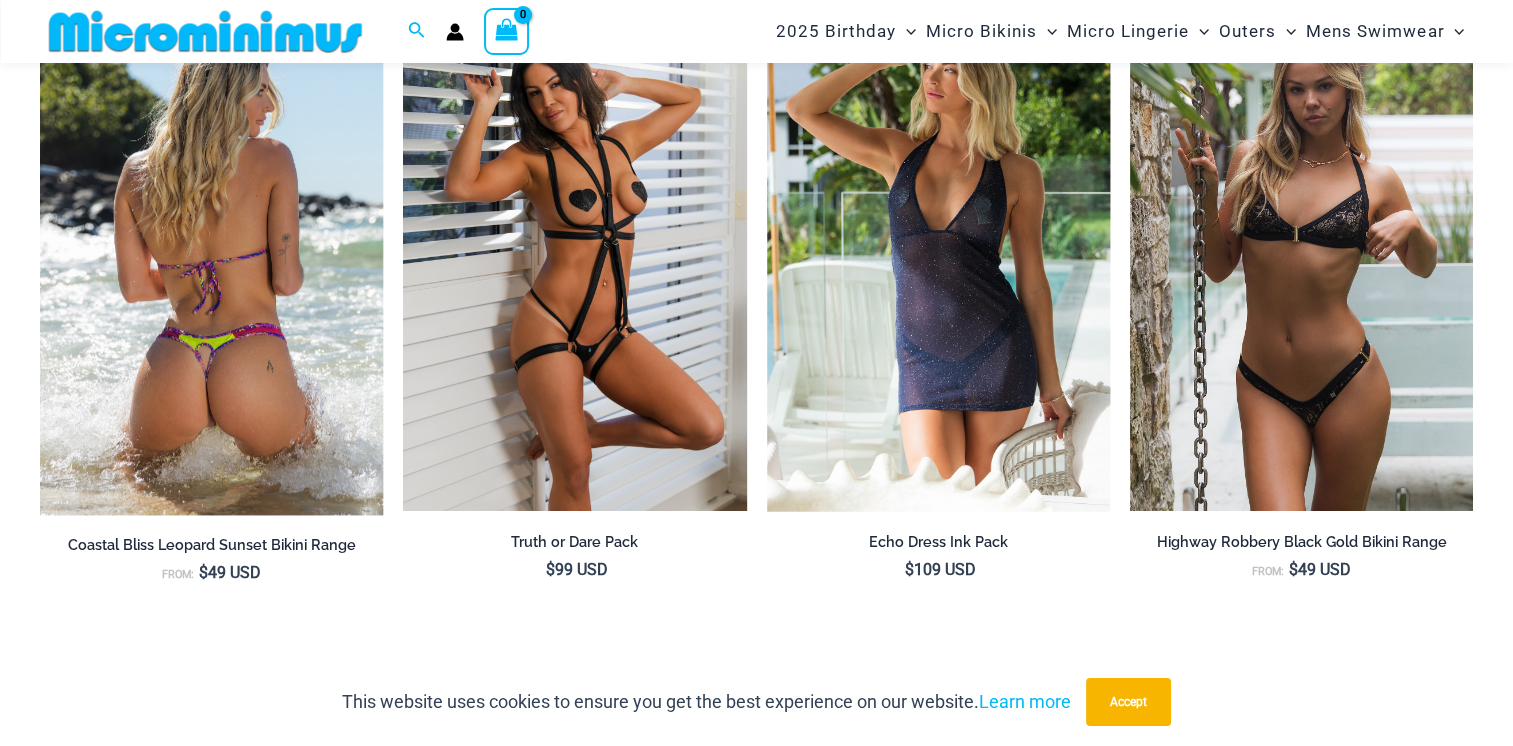 click at bounding box center (211, 255) 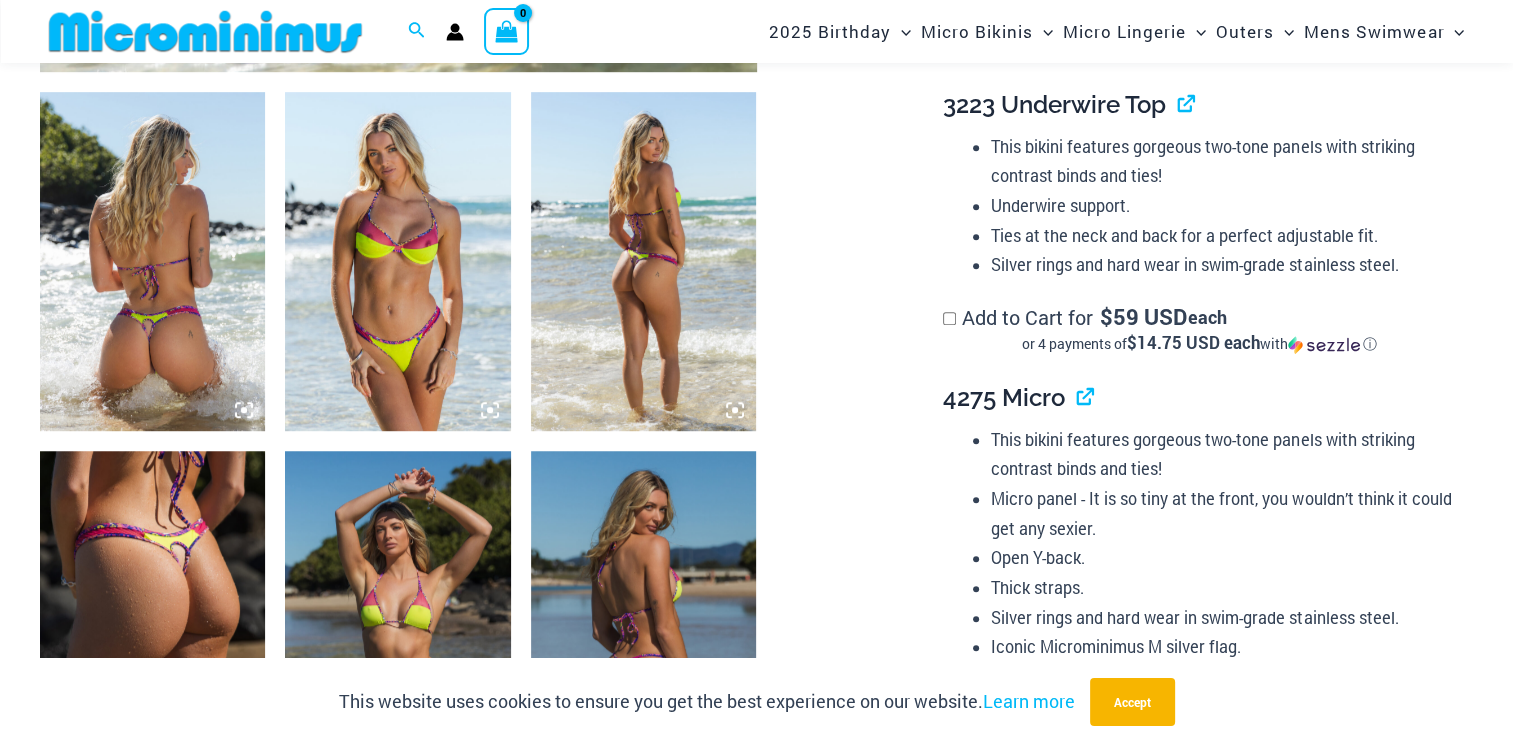 scroll, scrollTop: 1492, scrollLeft: 0, axis: vertical 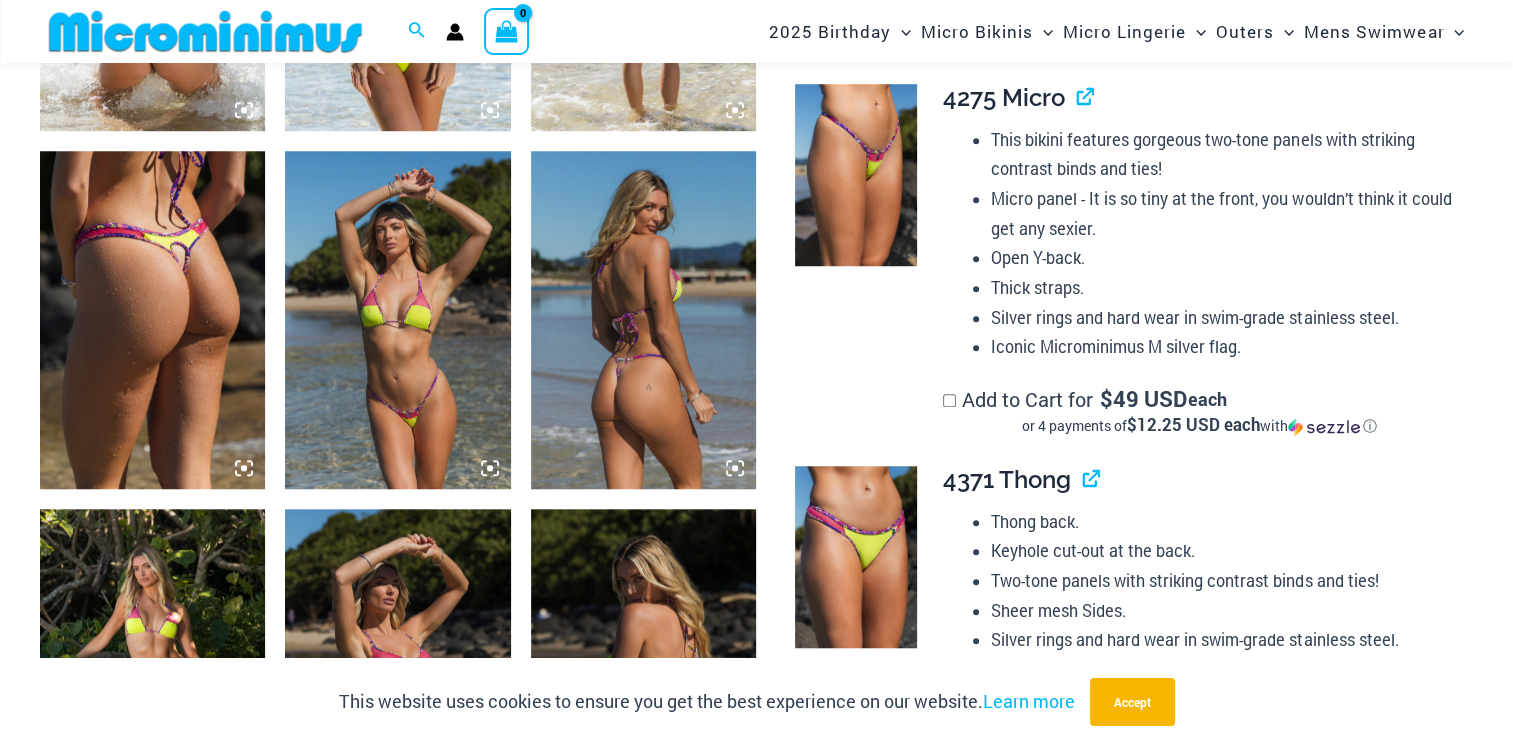 click at bounding box center (397, 320) 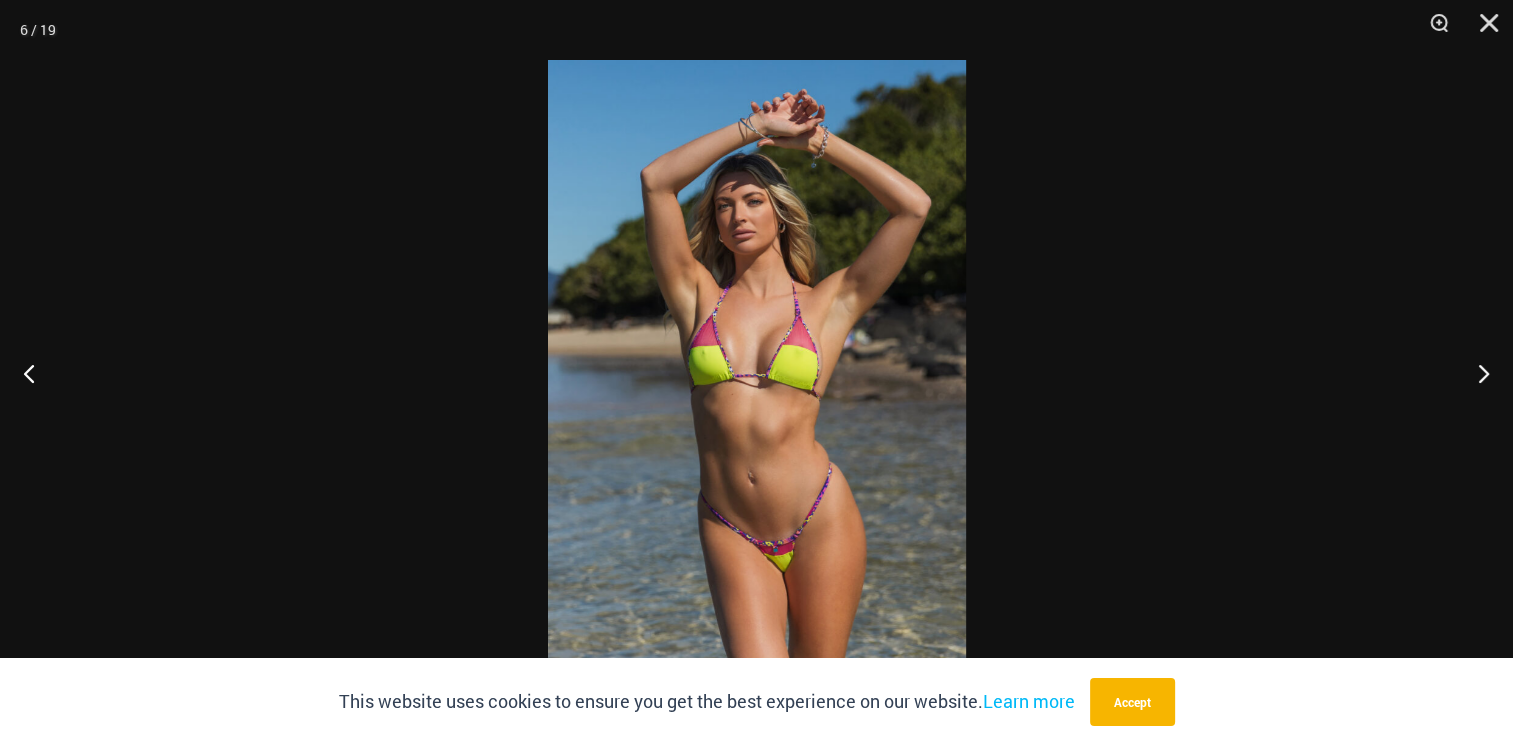 click at bounding box center (757, 373) 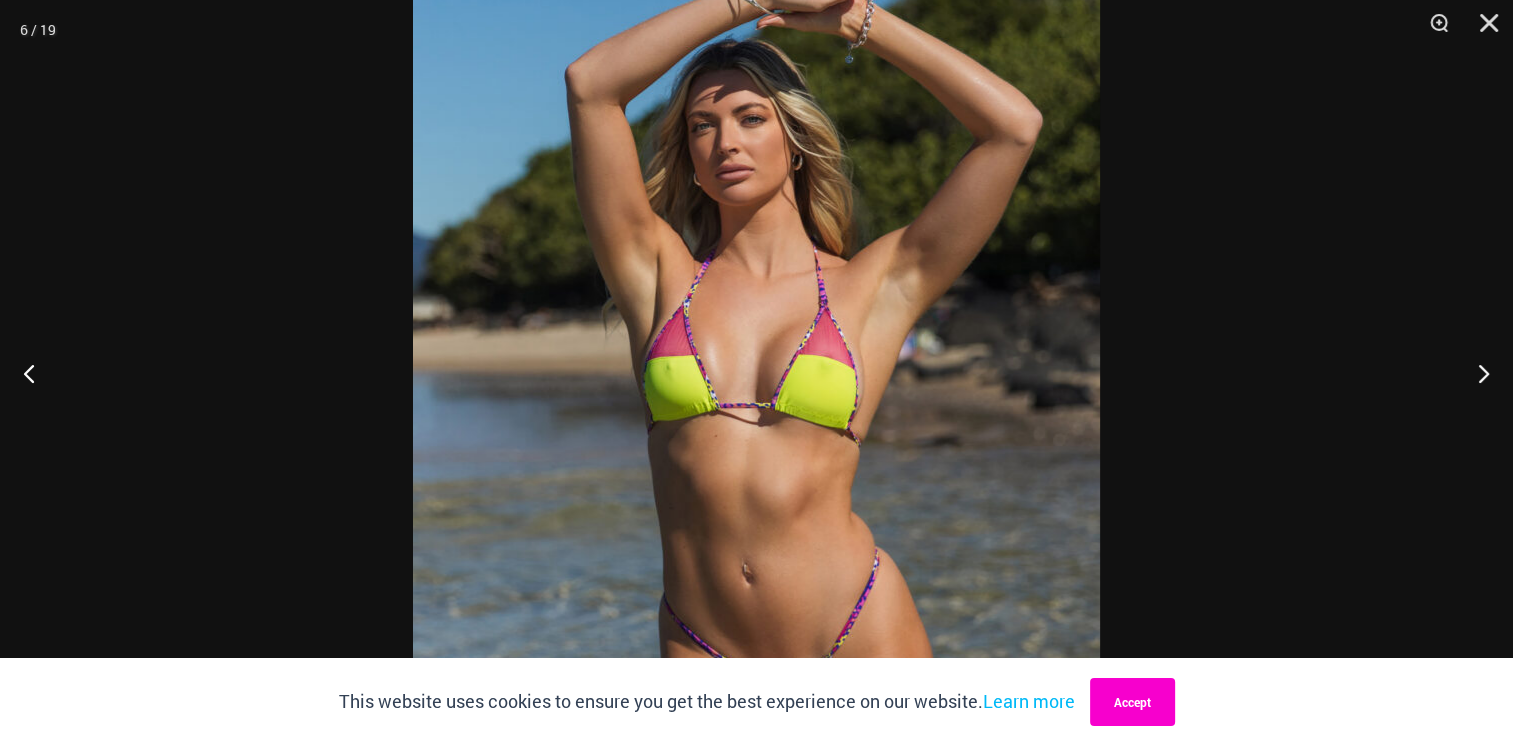click on "Accept" at bounding box center (1132, 702) 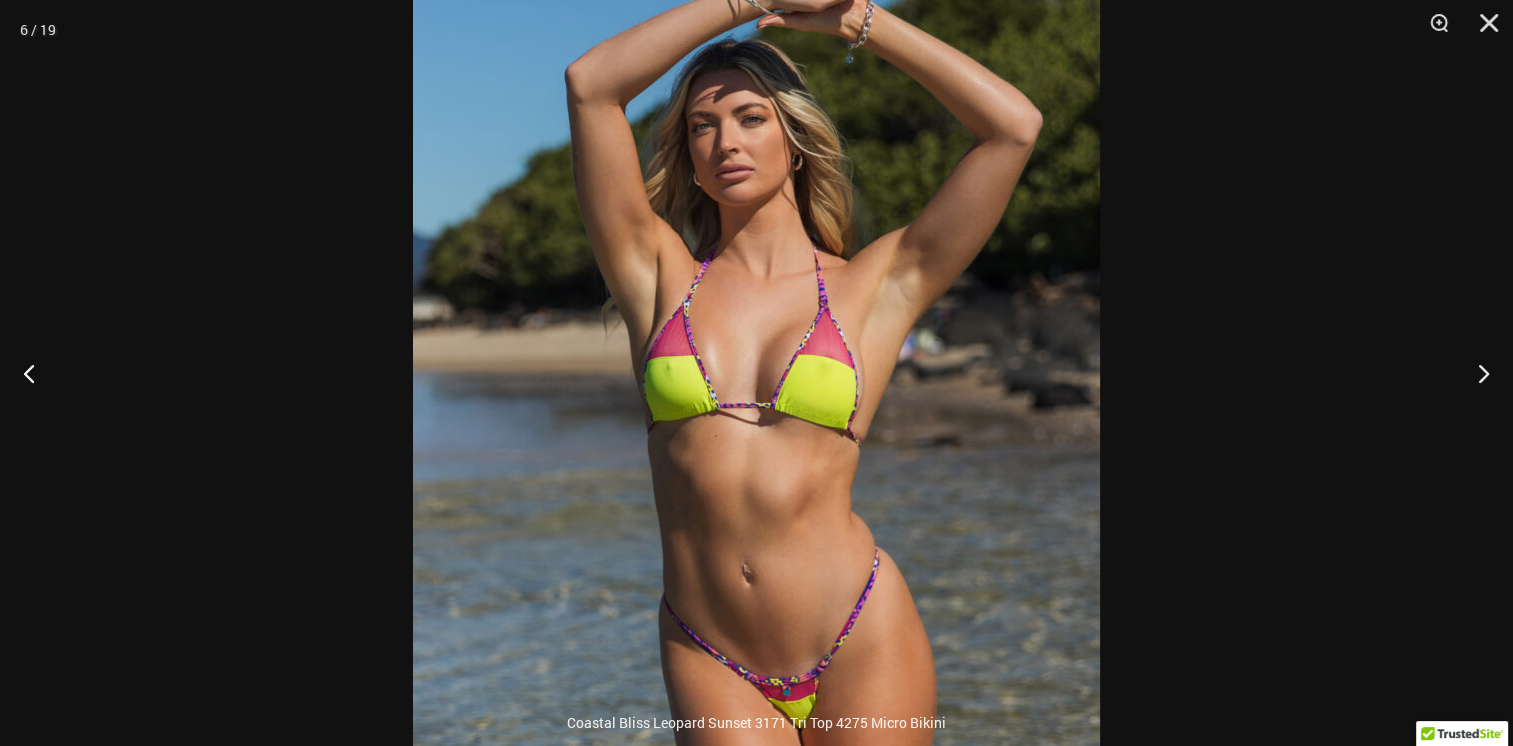 click at bounding box center [756, 373] 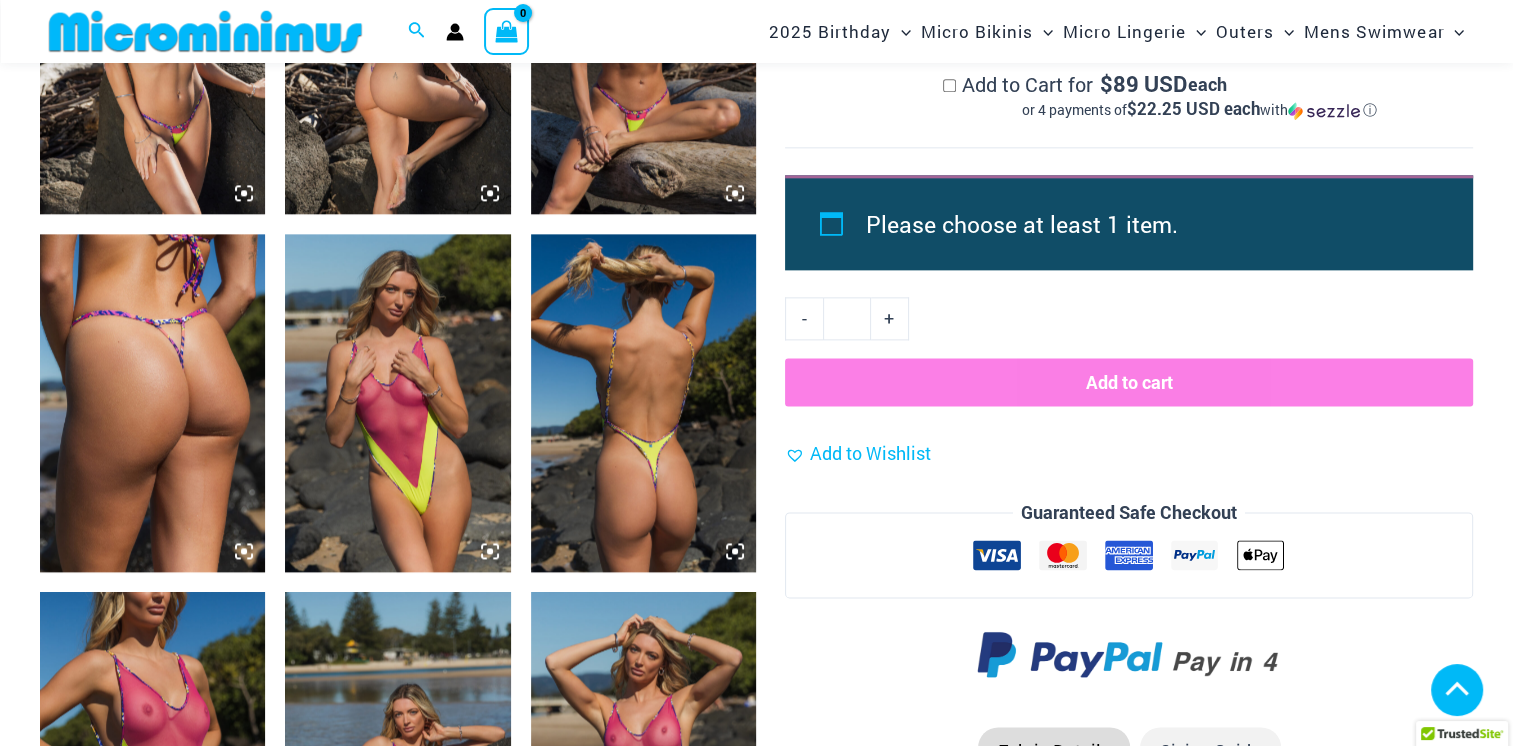 scroll, scrollTop: 2492, scrollLeft: 0, axis: vertical 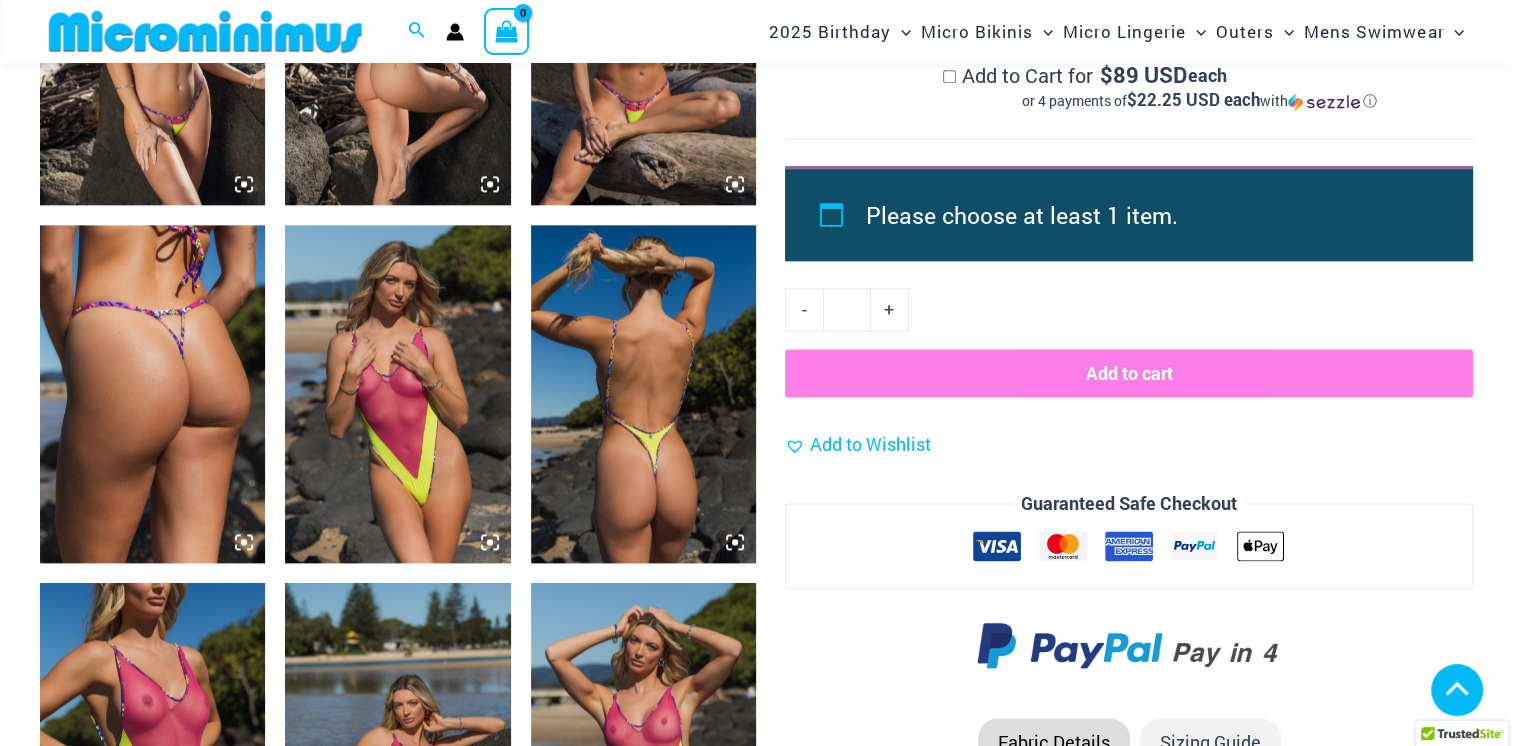 click at bounding box center [397, 394] 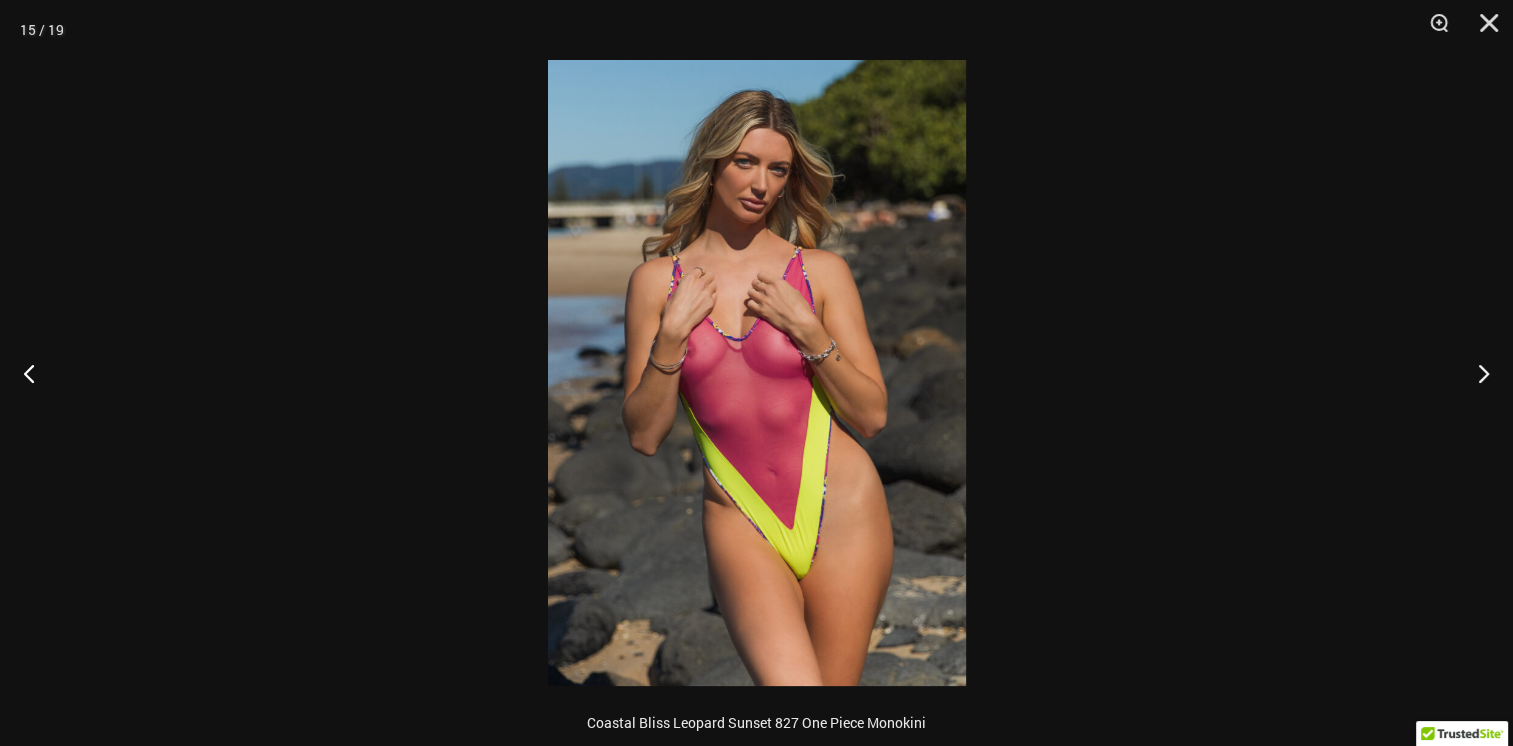click at bounding box center [757, 373] 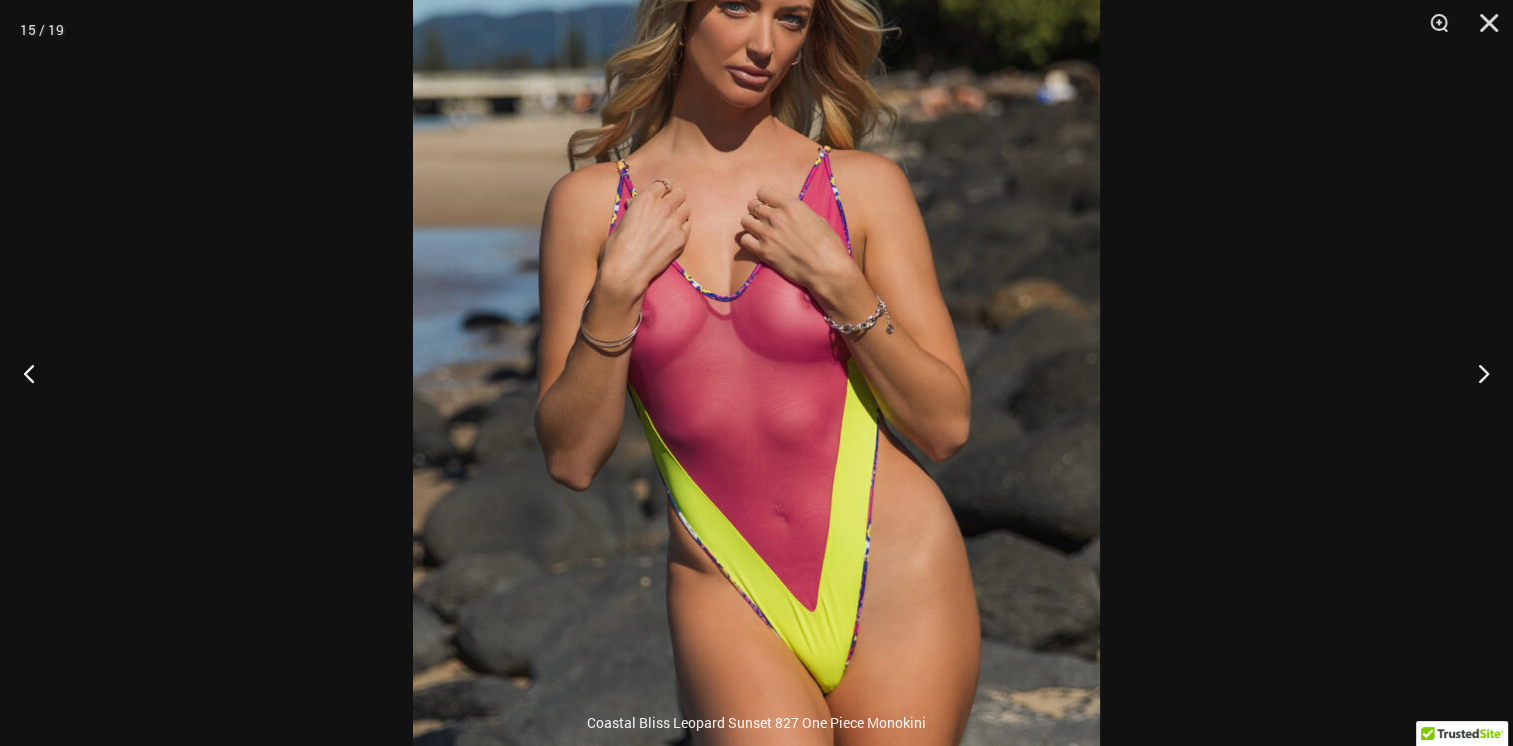 click at bounding box center (756, 354) 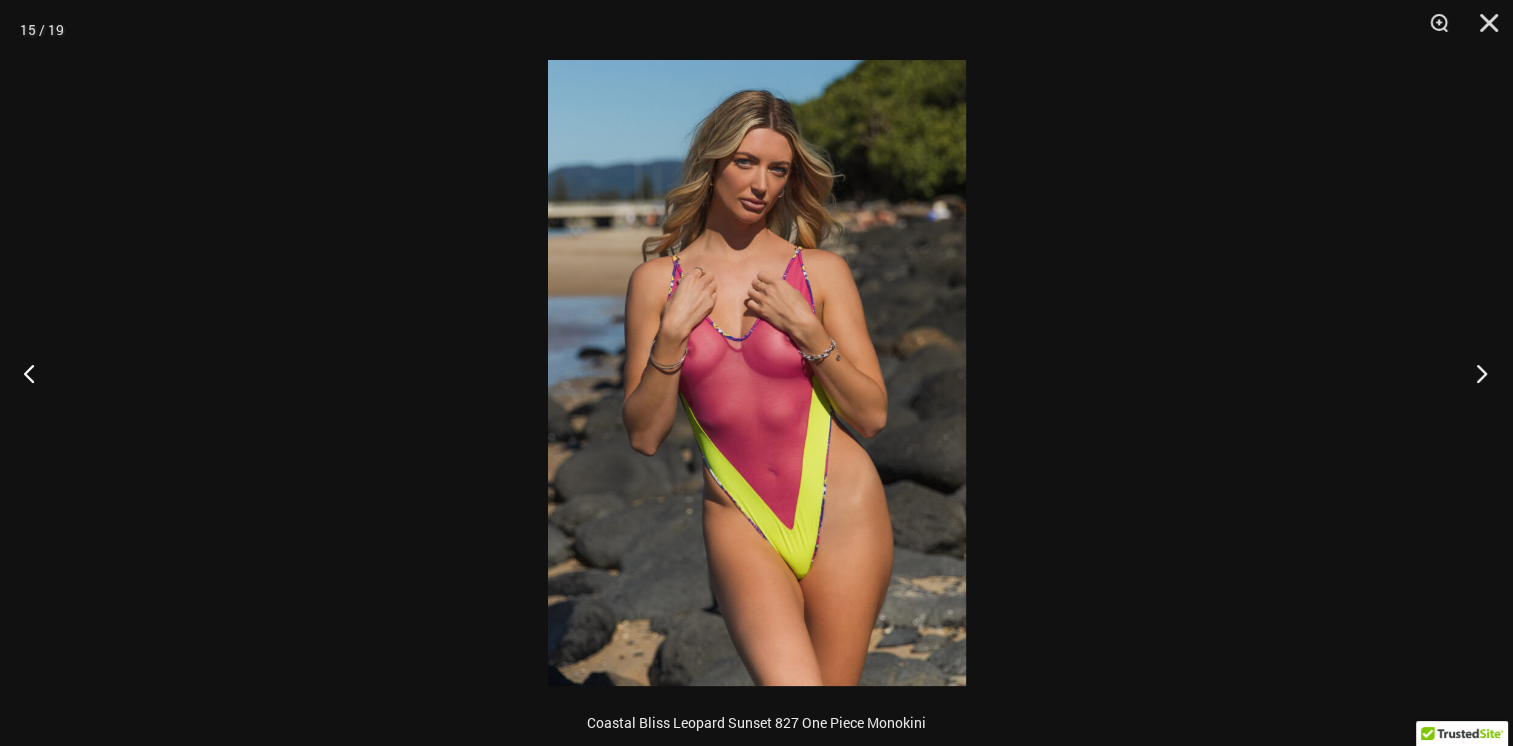 click at bounding box center (1475, 373) 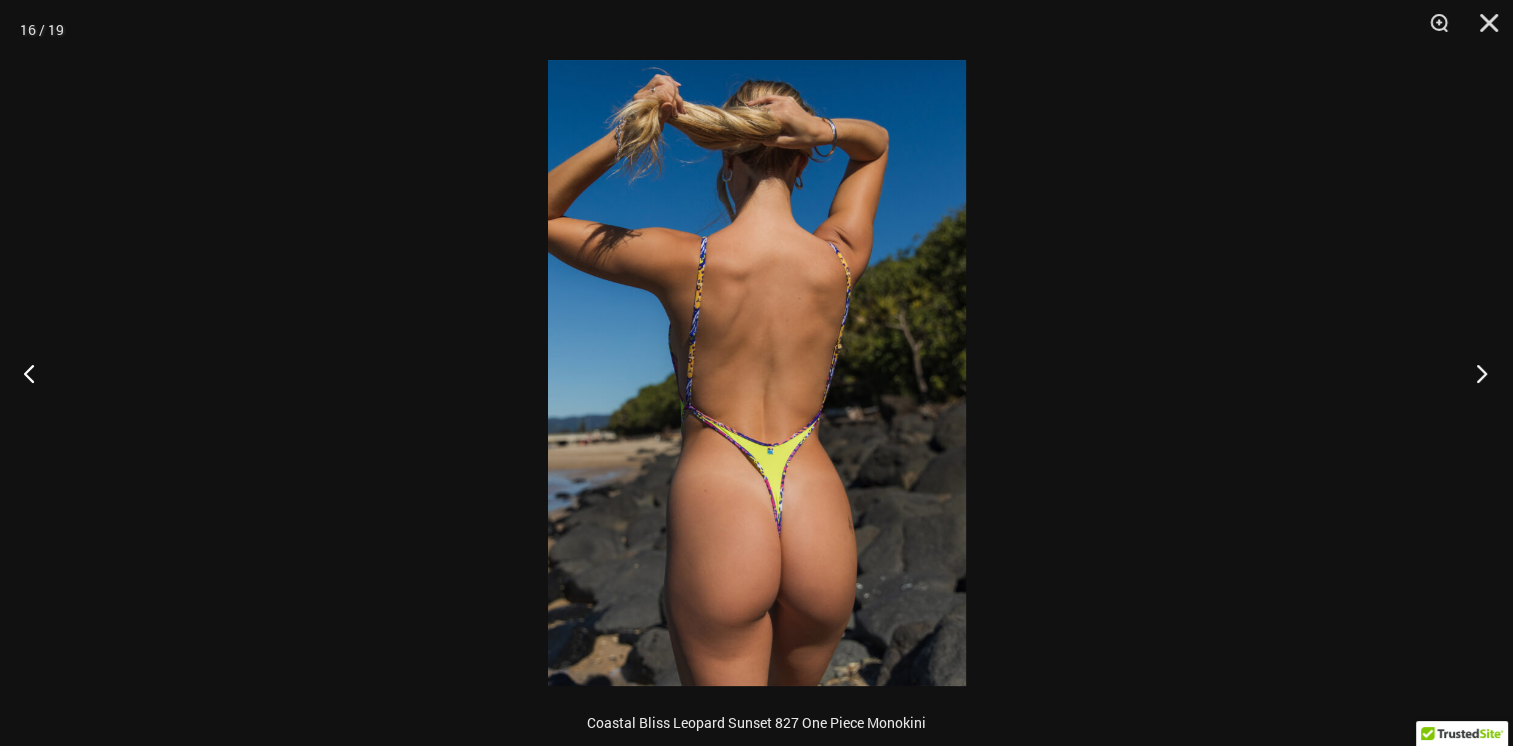 click at bounding box center (1475, 373) 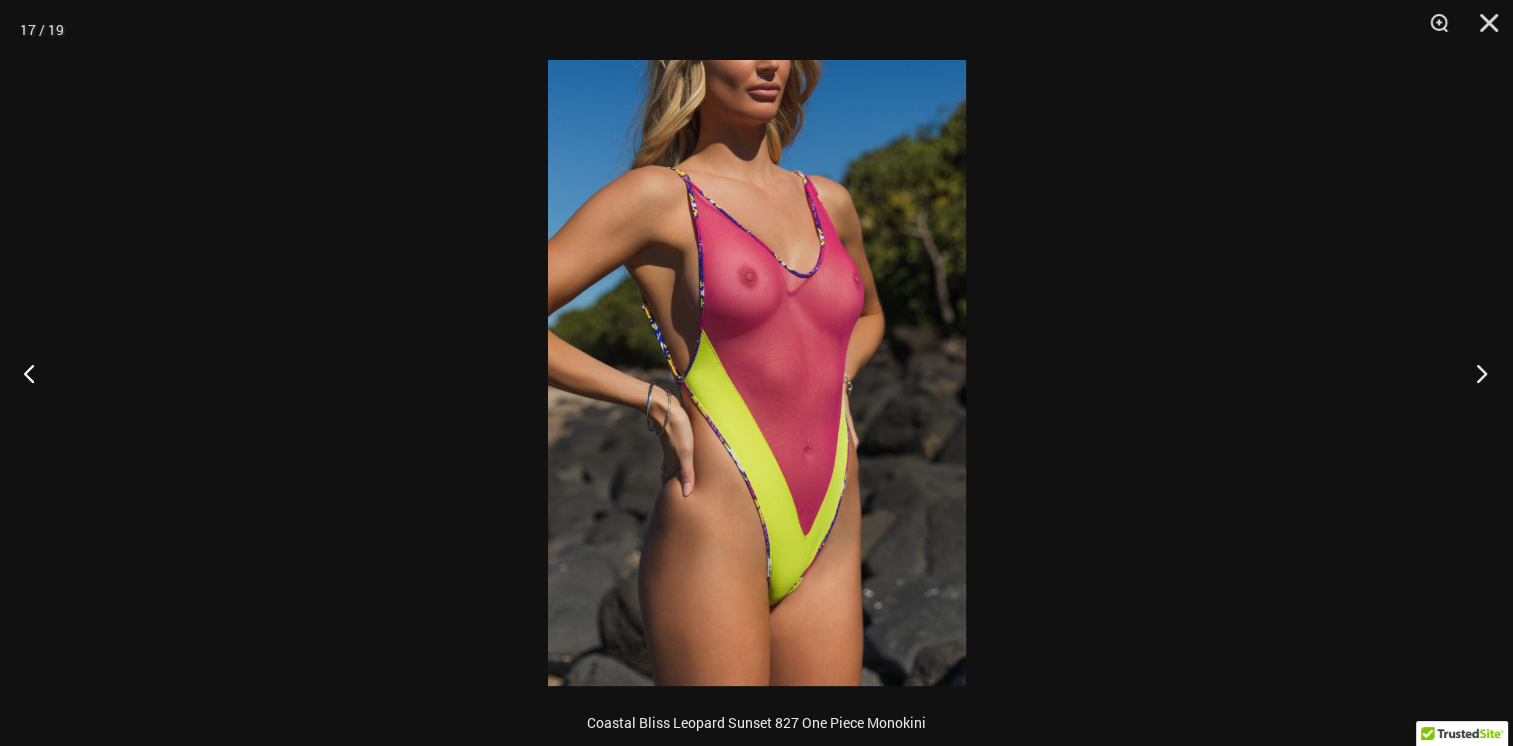 click at bounding box center [1475, 373] 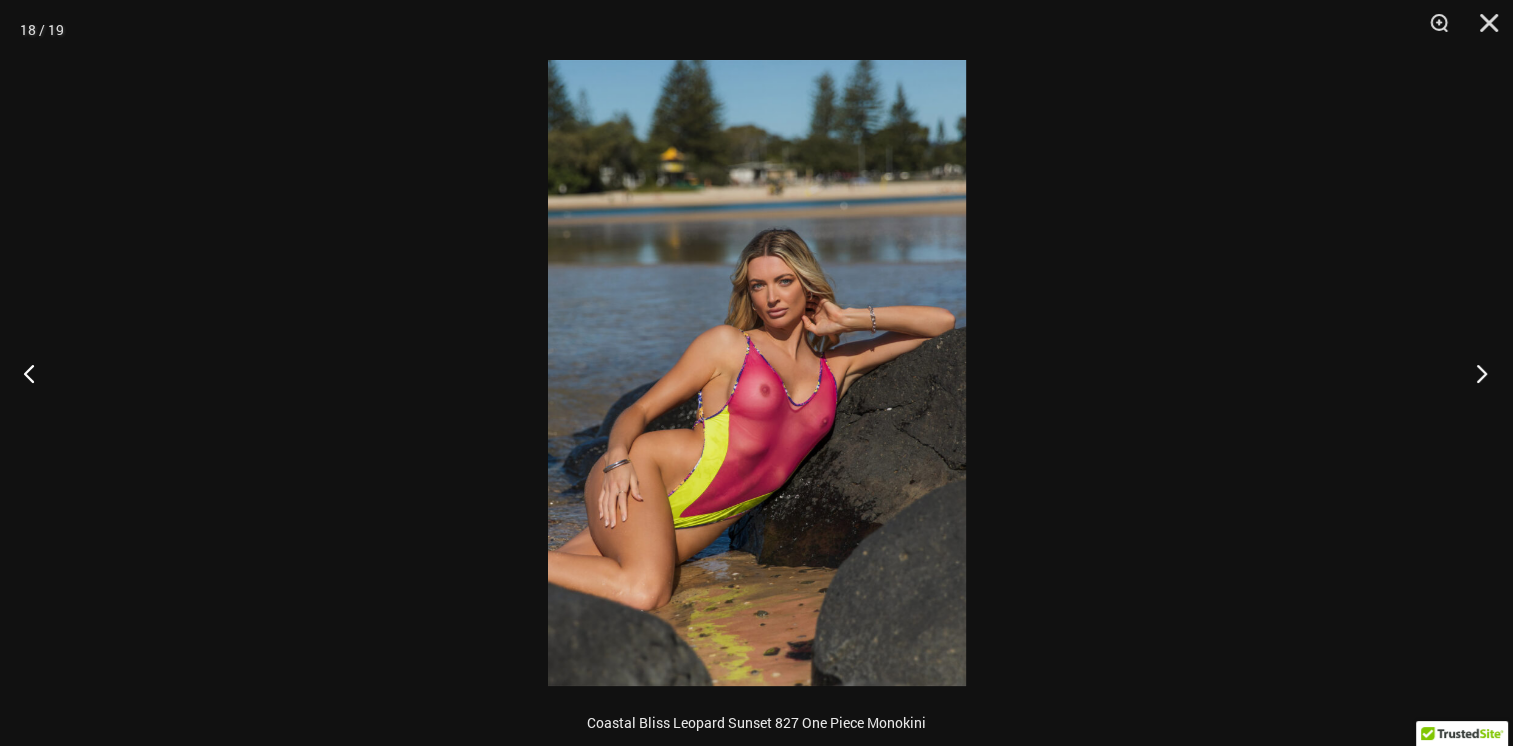 click at bounding box center (1475, 373) 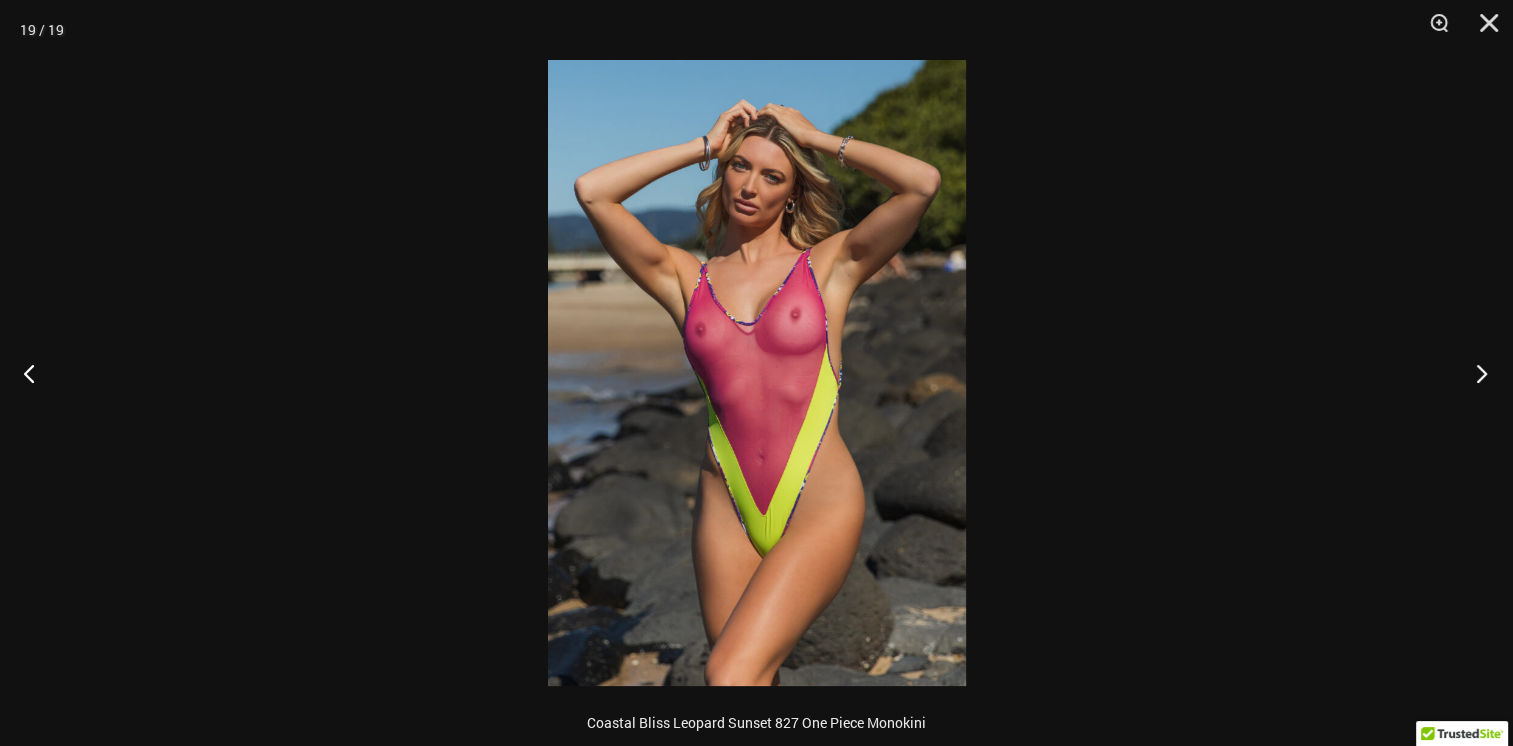 click at bounding box center (1475, 373) 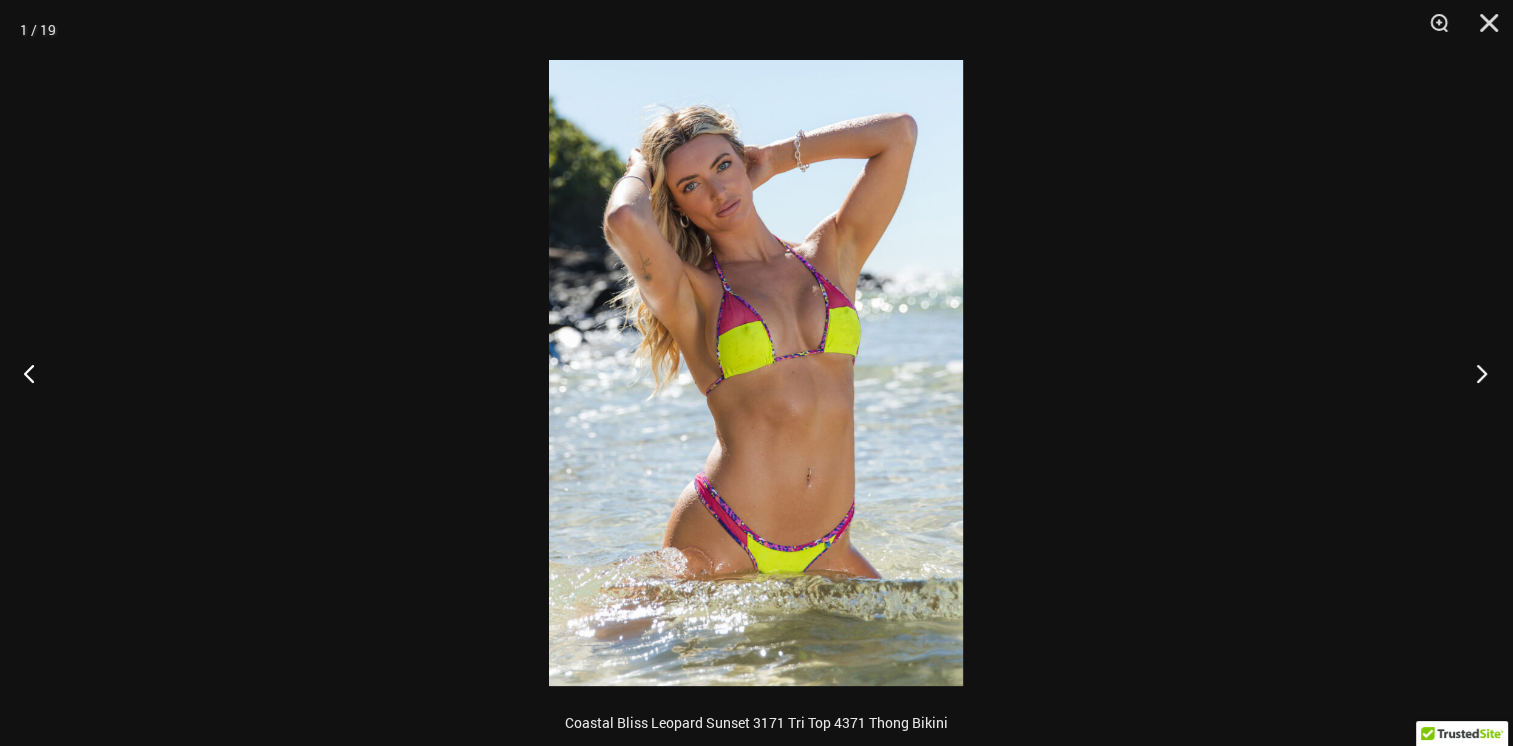 click at bounding box center [1475, 373] 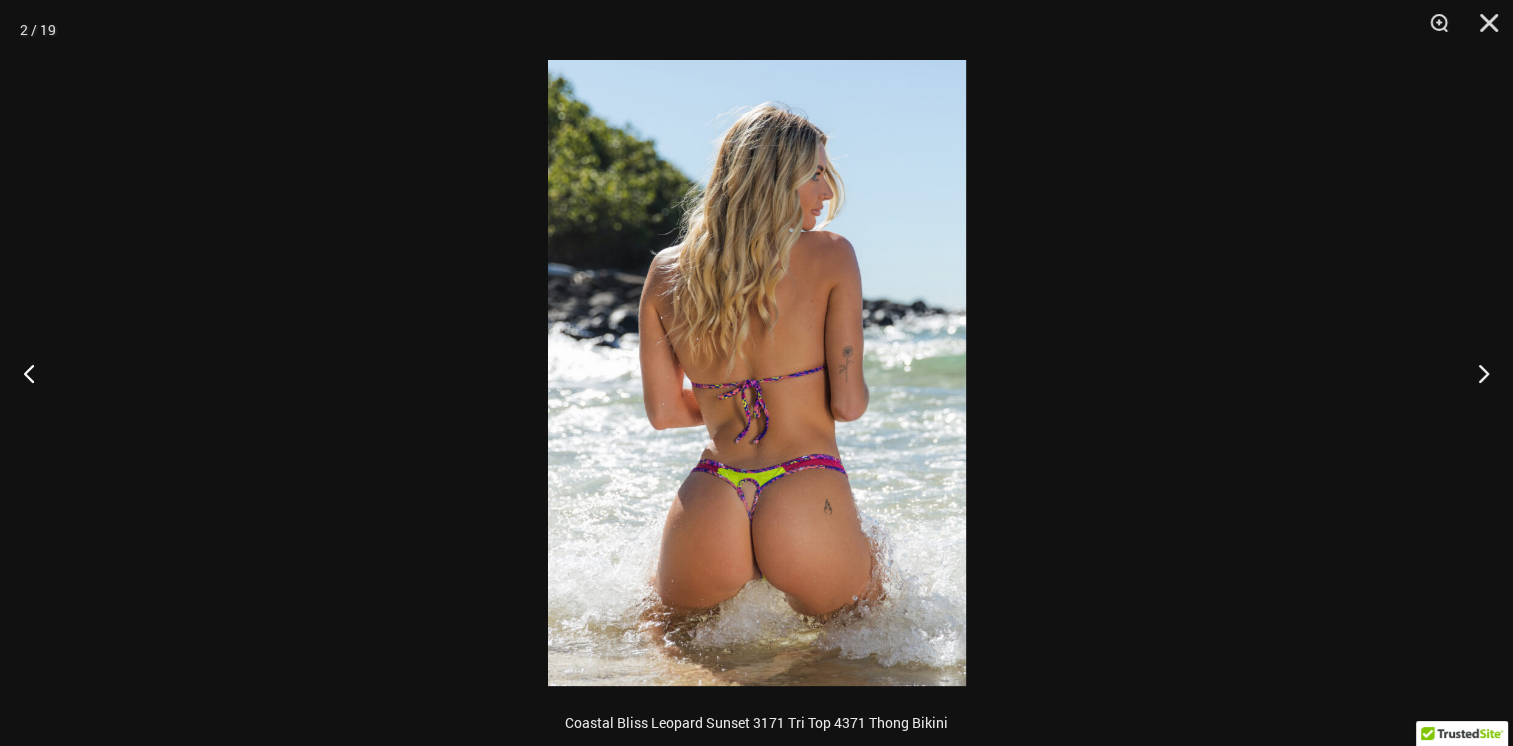click at bounding box center [756, 373] 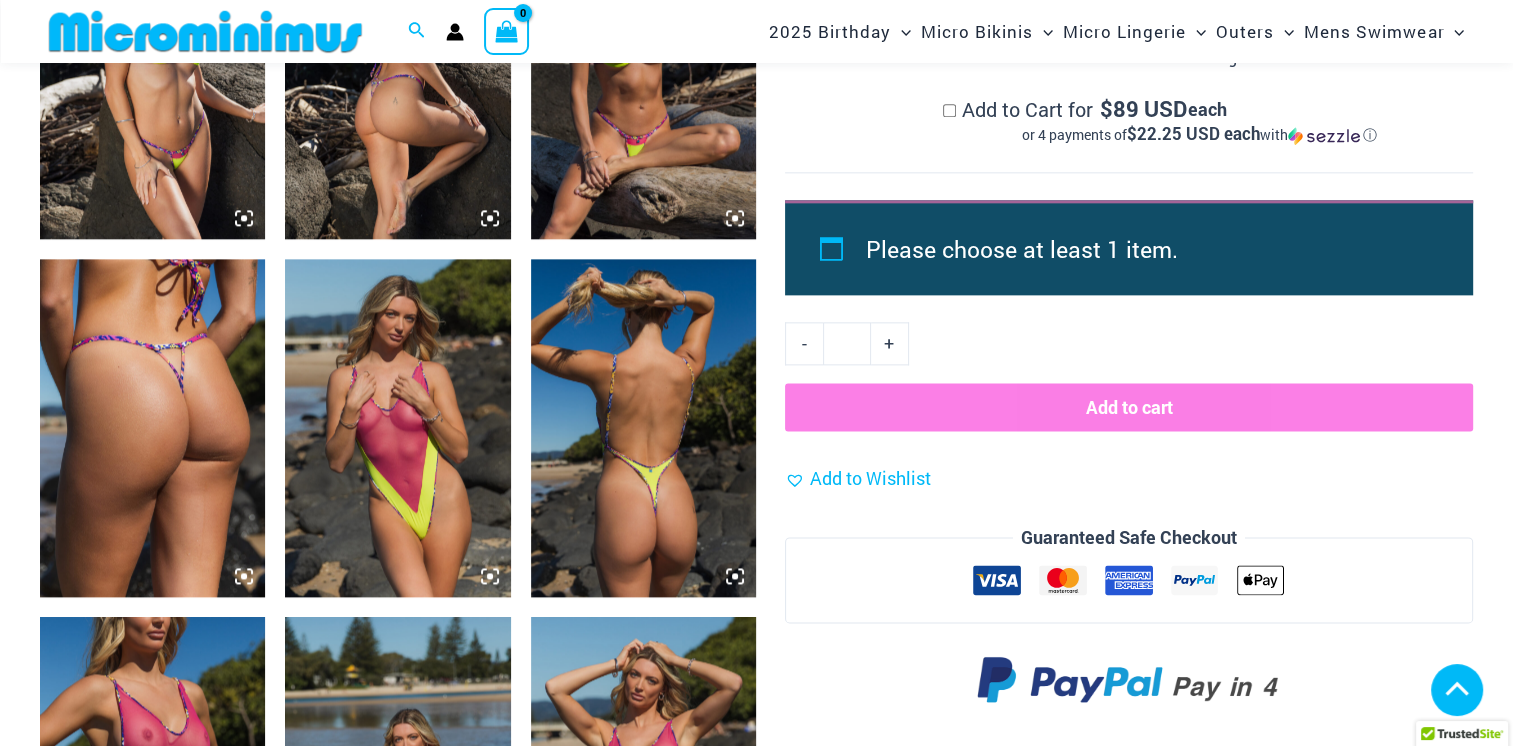 scroll, scrollTop: 2392, scrollLeft: 0, axis: vertical 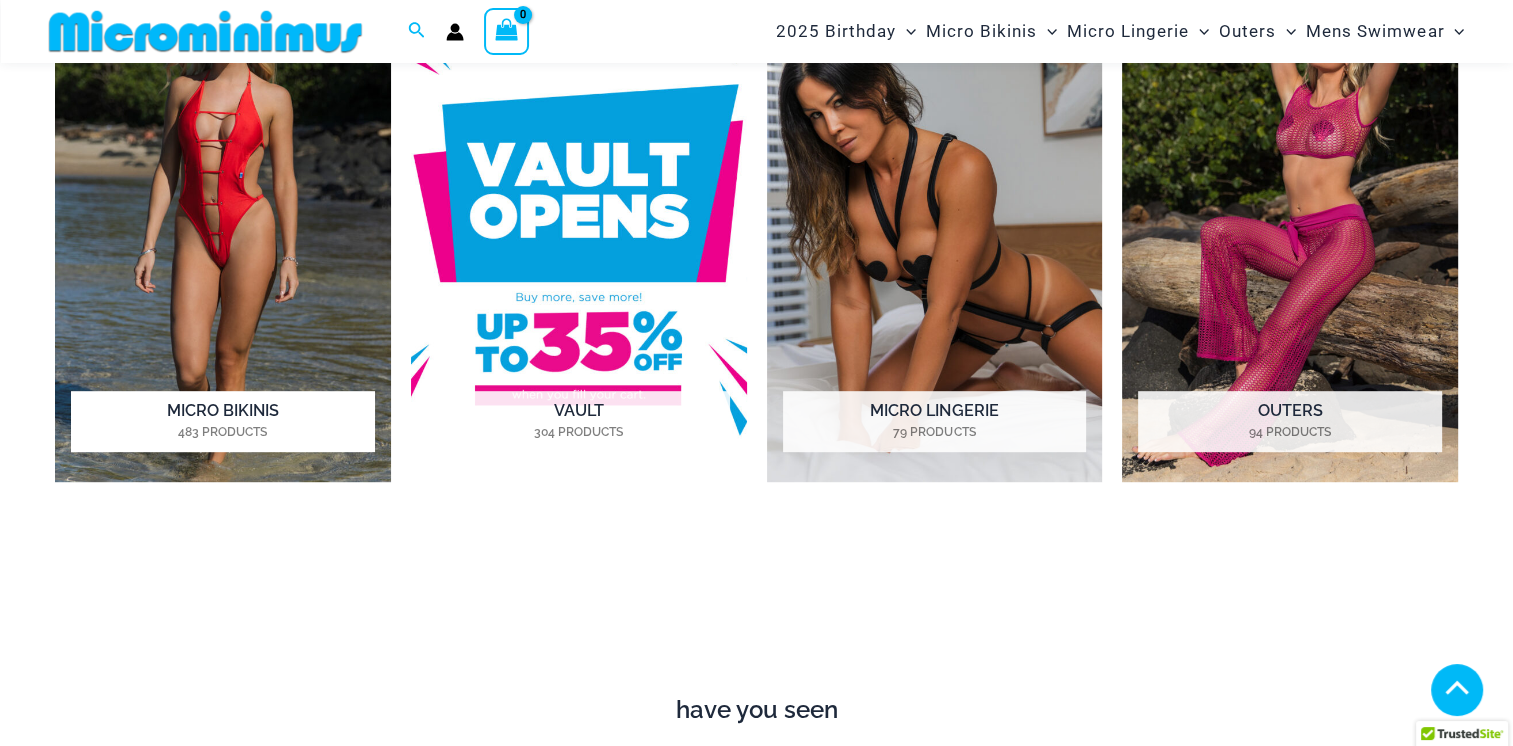 click at bounding box center (223, 223) 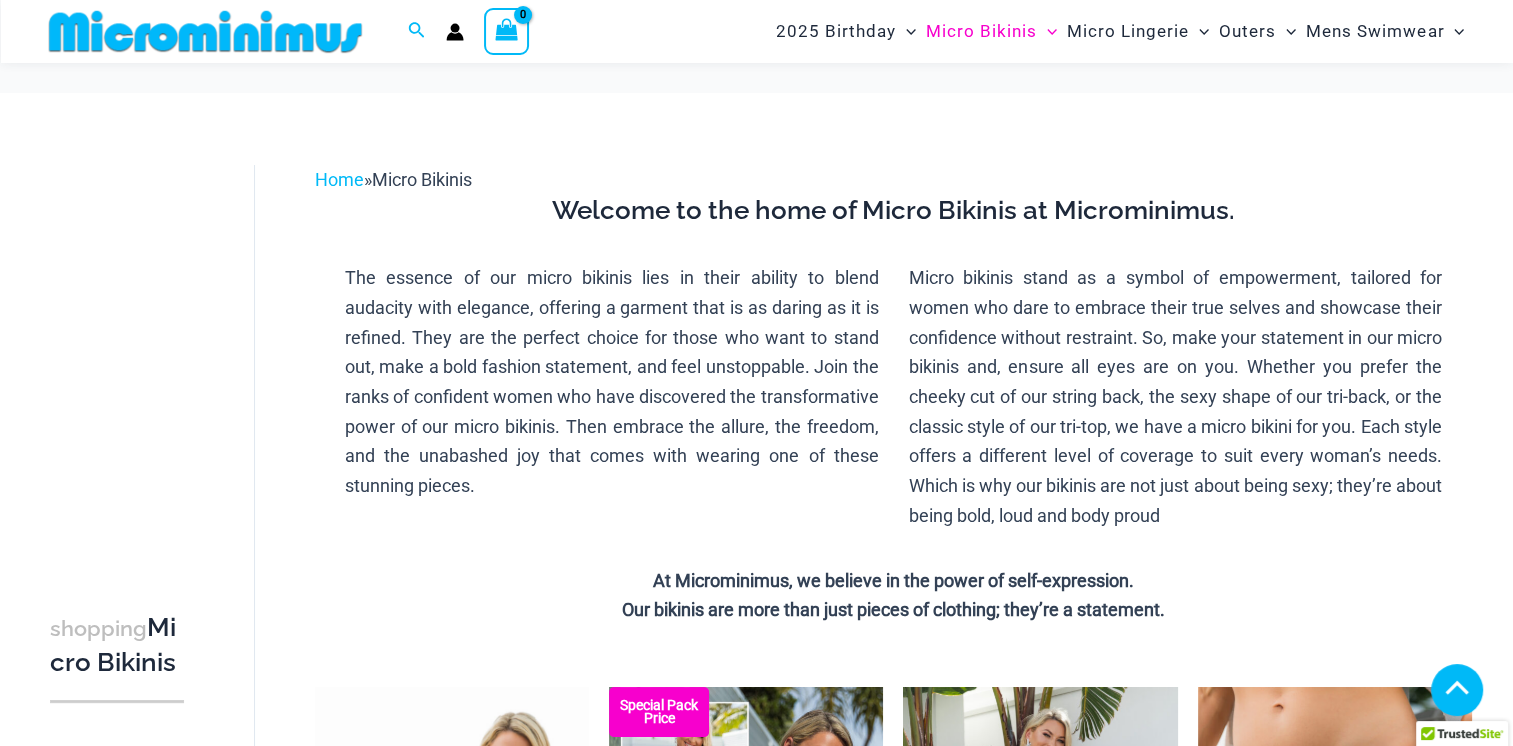 scroll, scrollTop: 495, scrollLeft: 0, axis: vertical 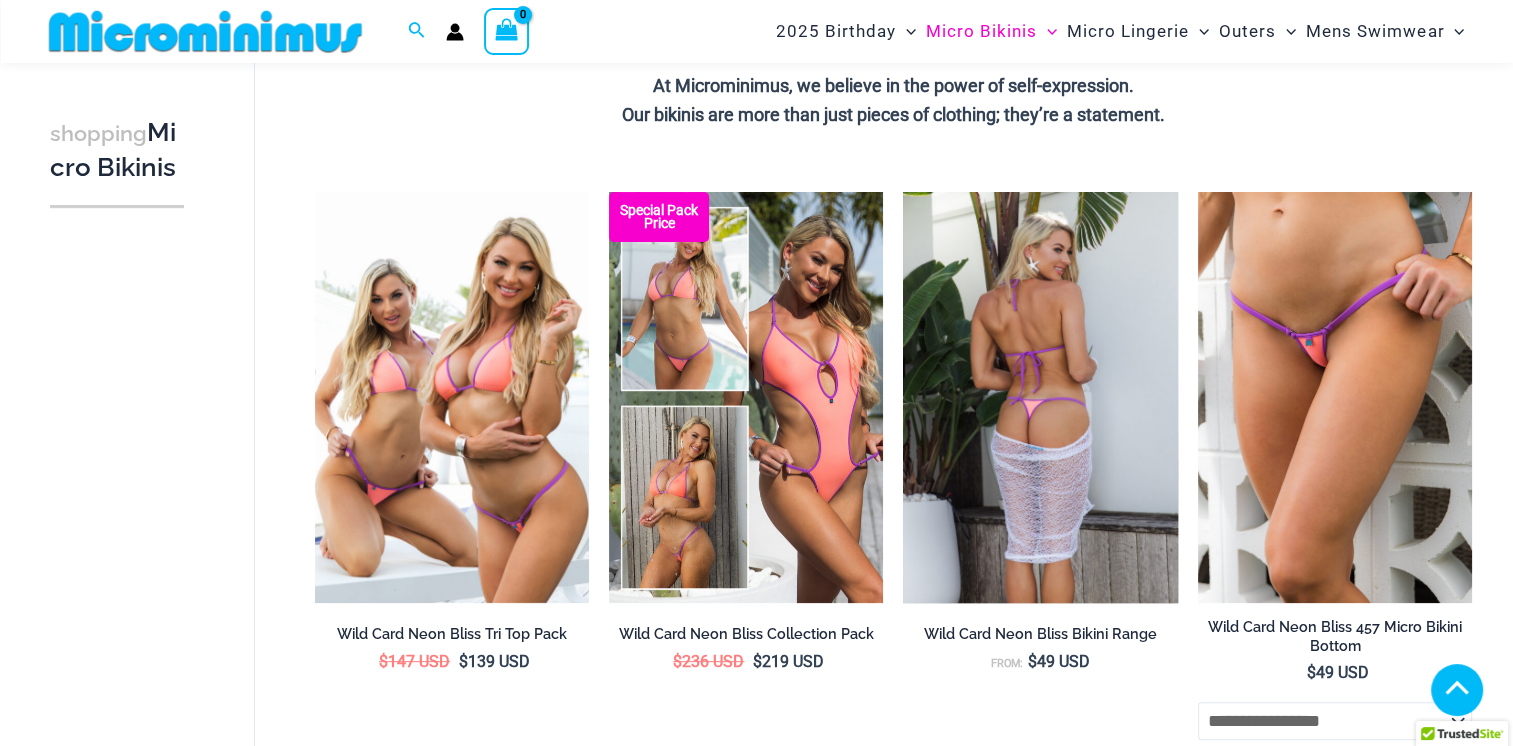 click at bounding box center [1040, 397] 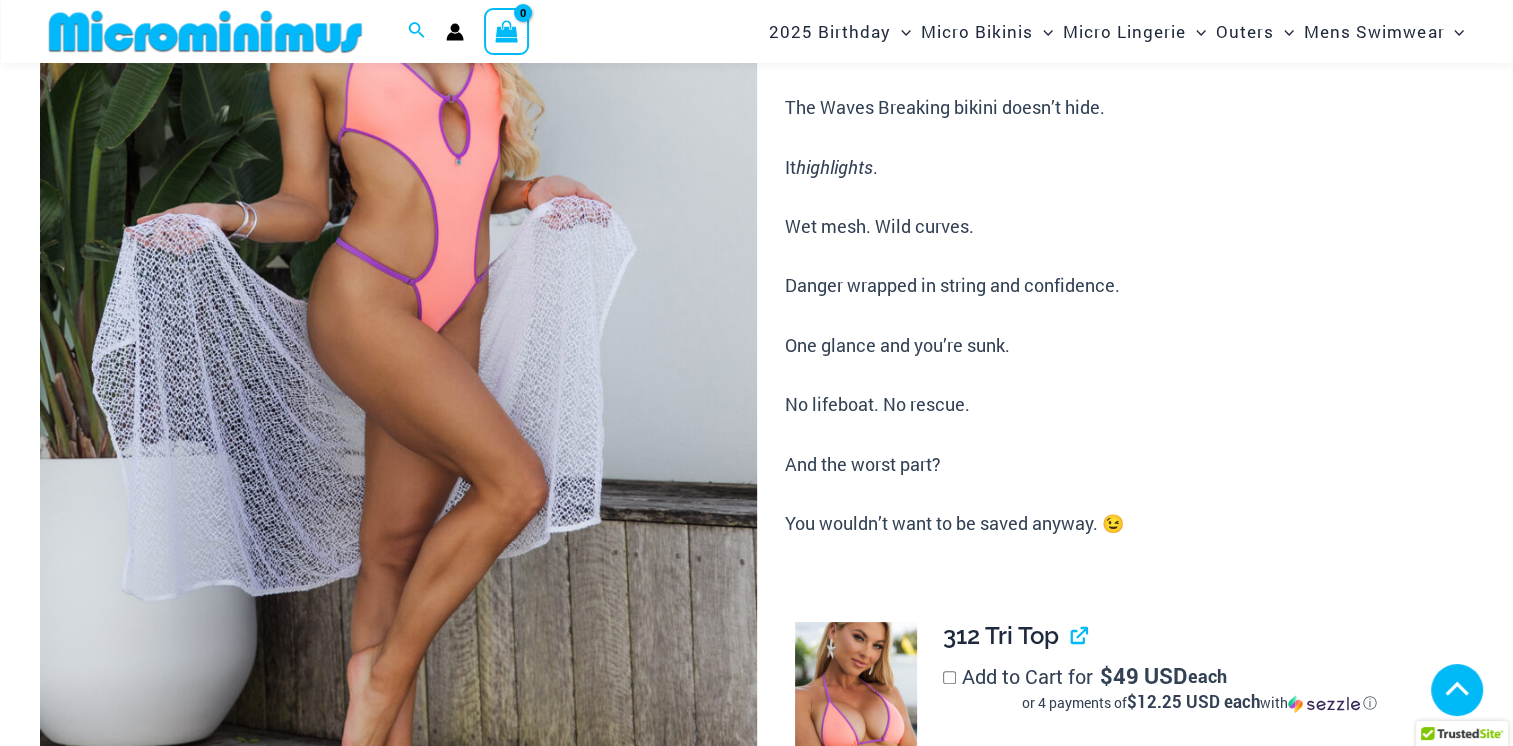 scroll, scrollTop: 395, scrollLeft: 0, axis: vertical 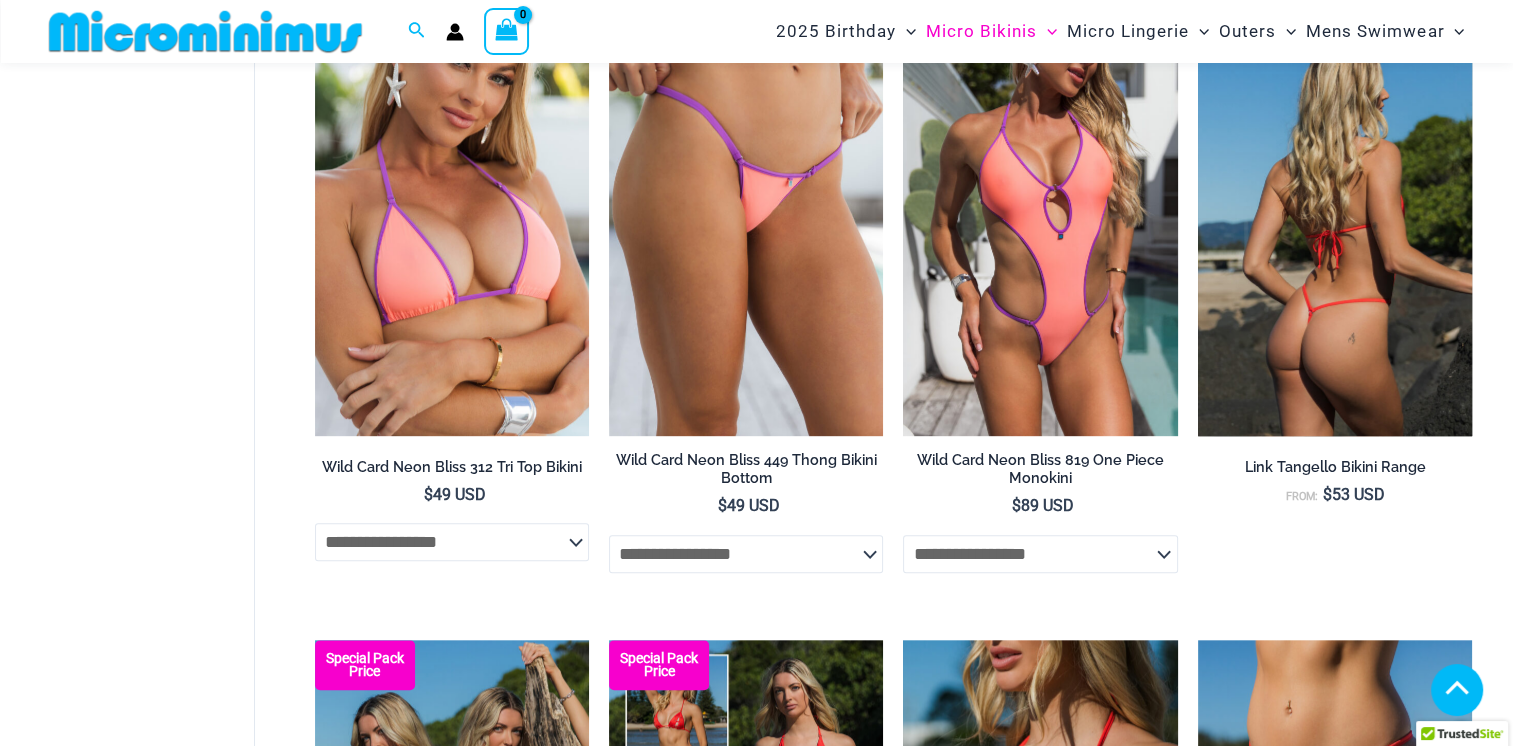click at bounding box center (1335, 230) 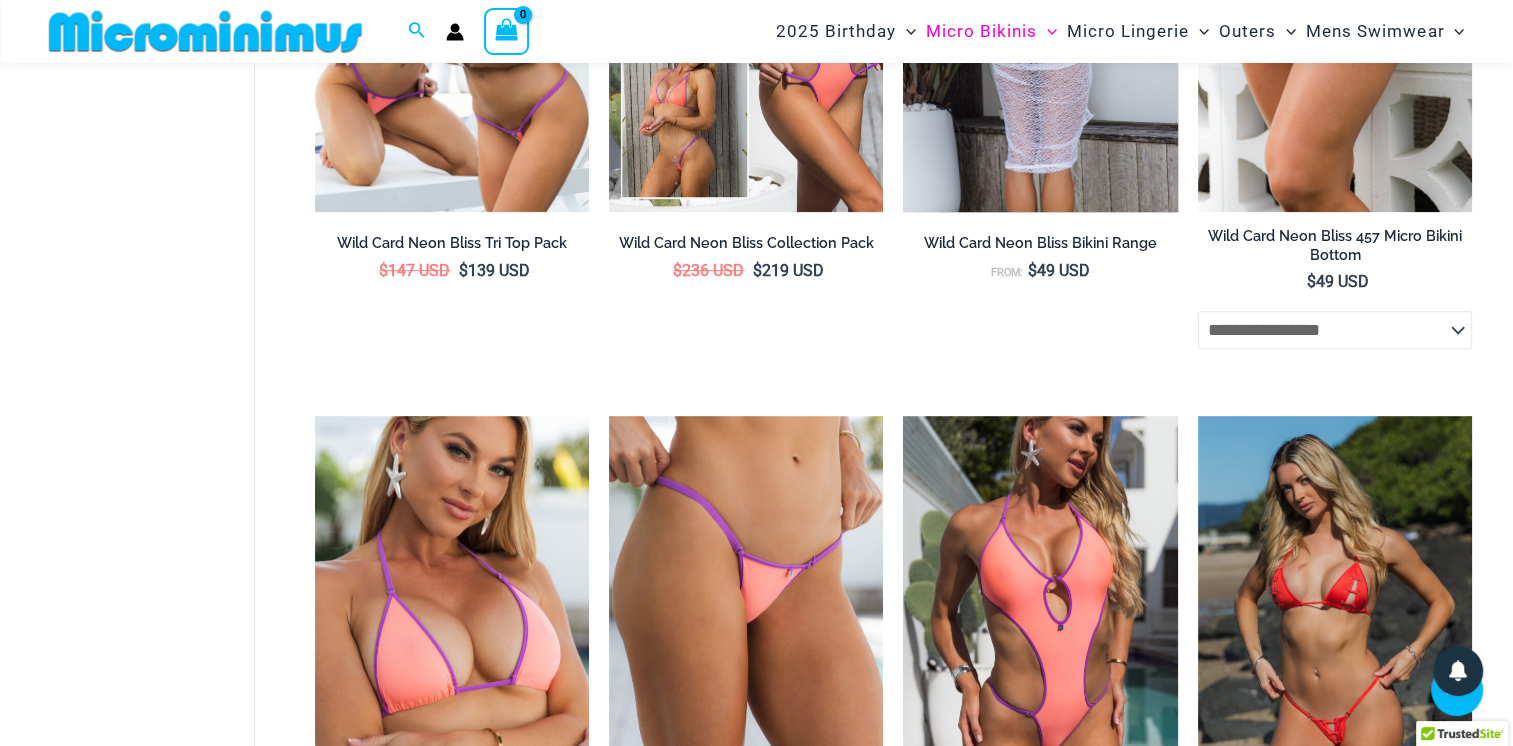 scroll, scrollTop: 885, scrollLeft: 0, axis: vertical 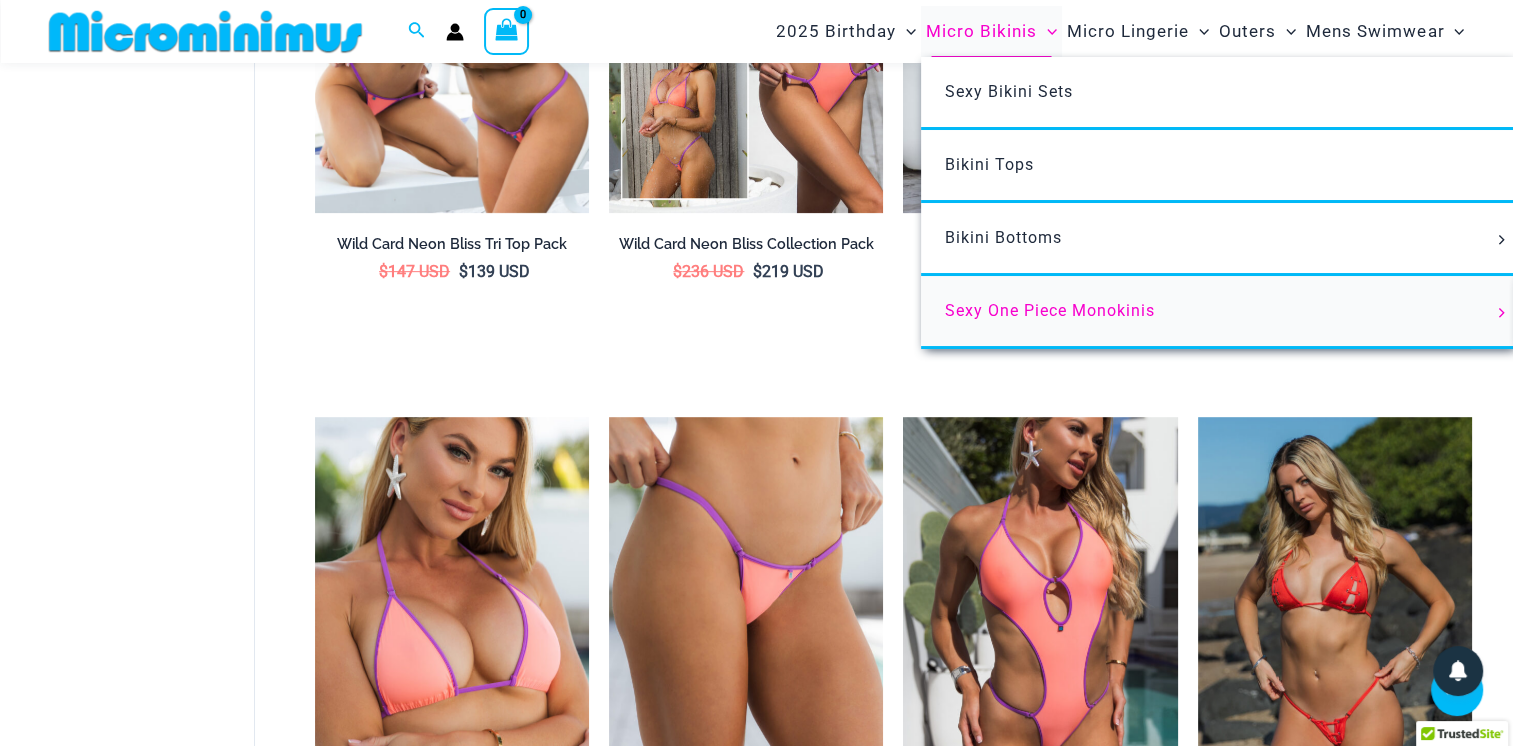 click on "Sexy One Piece Monokinis" at bounding box center (1050, 310) 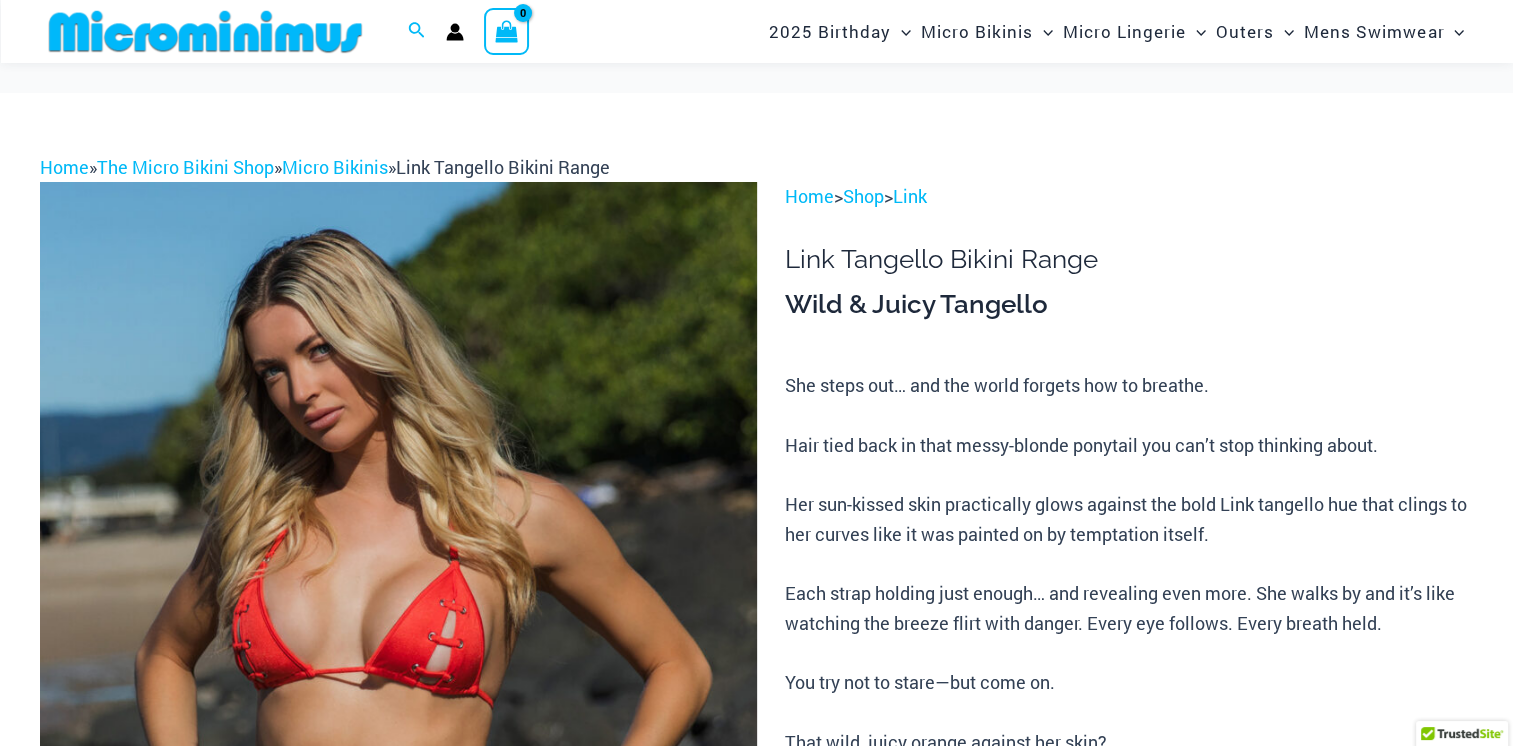 scroll, scrollTop: 982, scrollLeft: 0, axis: vertical 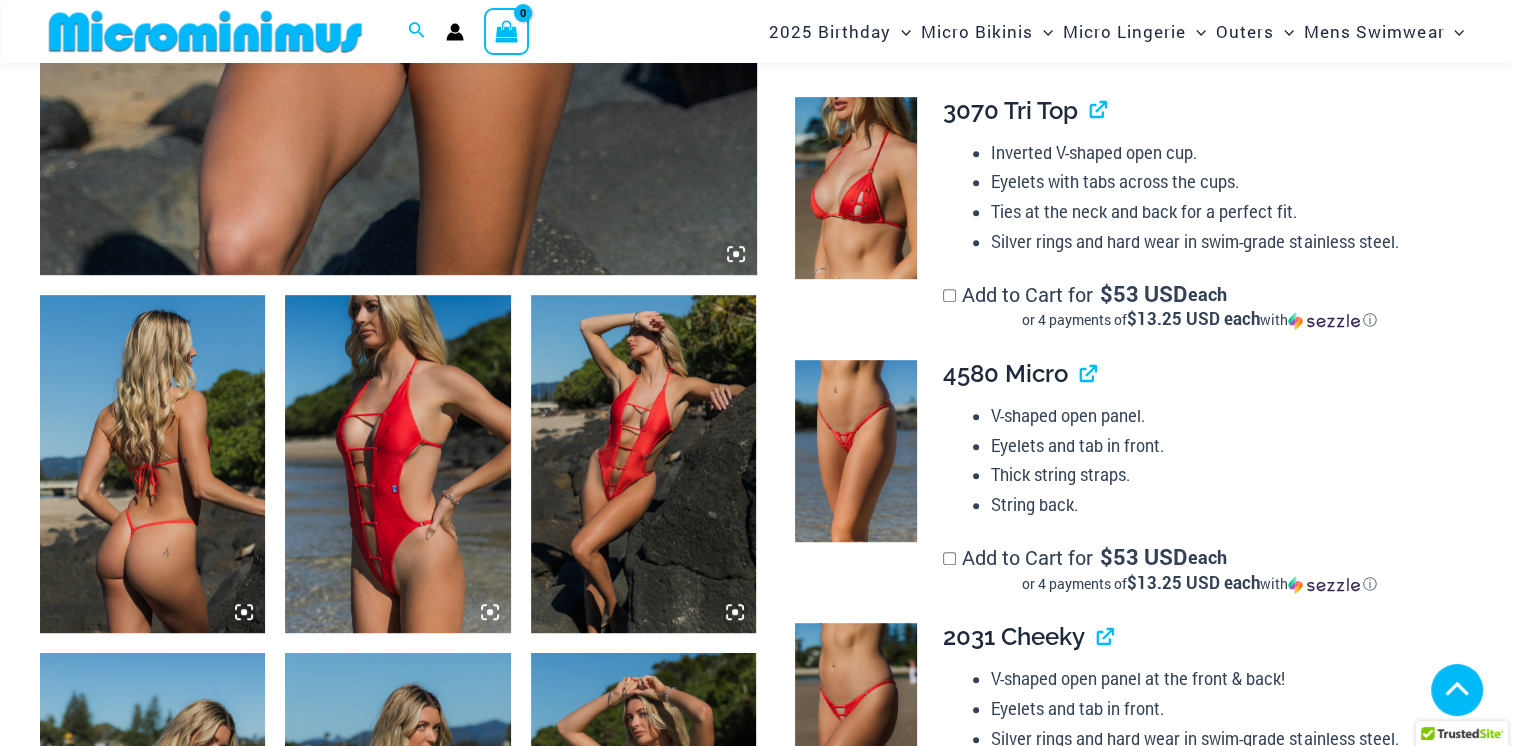 click at bounding box center (397, 1181) 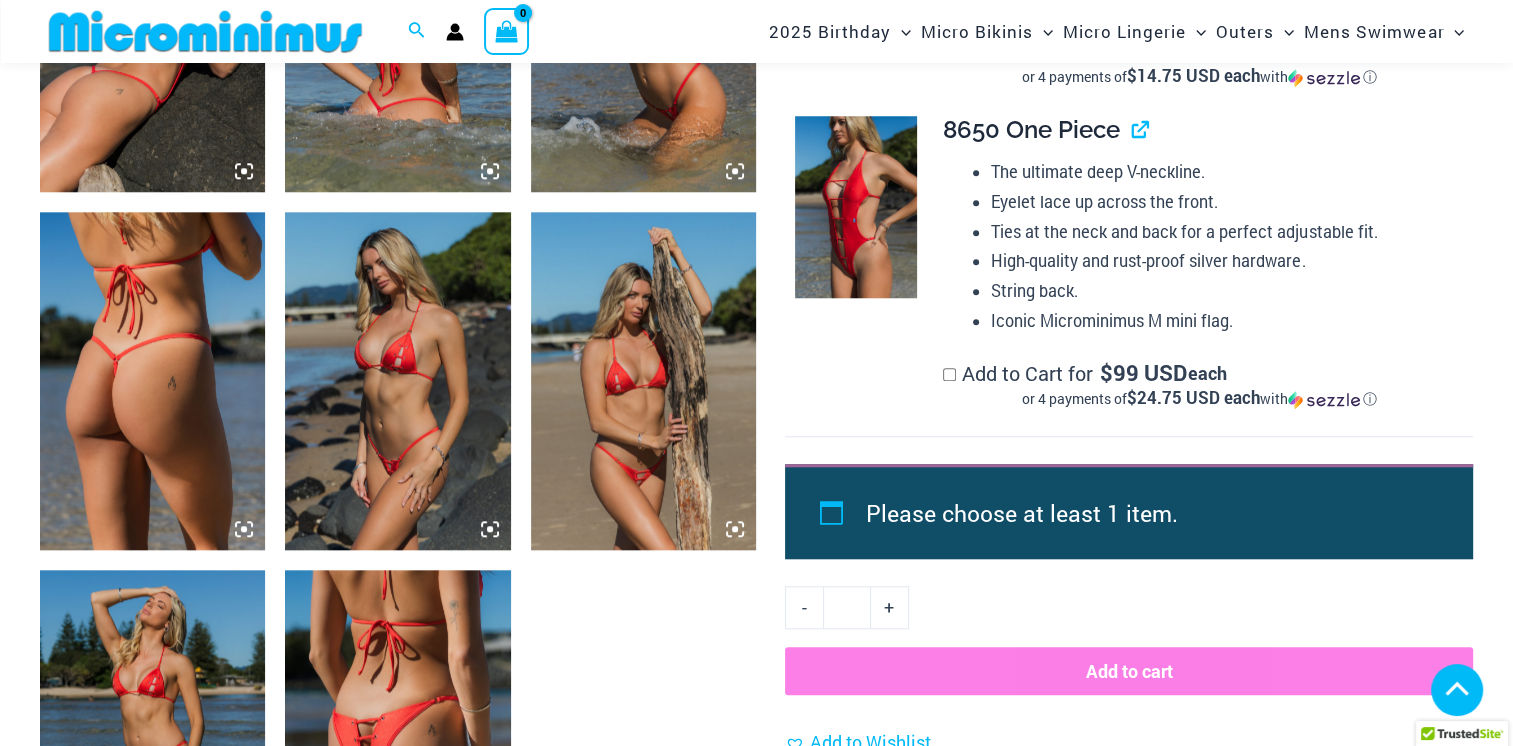 click at bounding box center [397, 381] 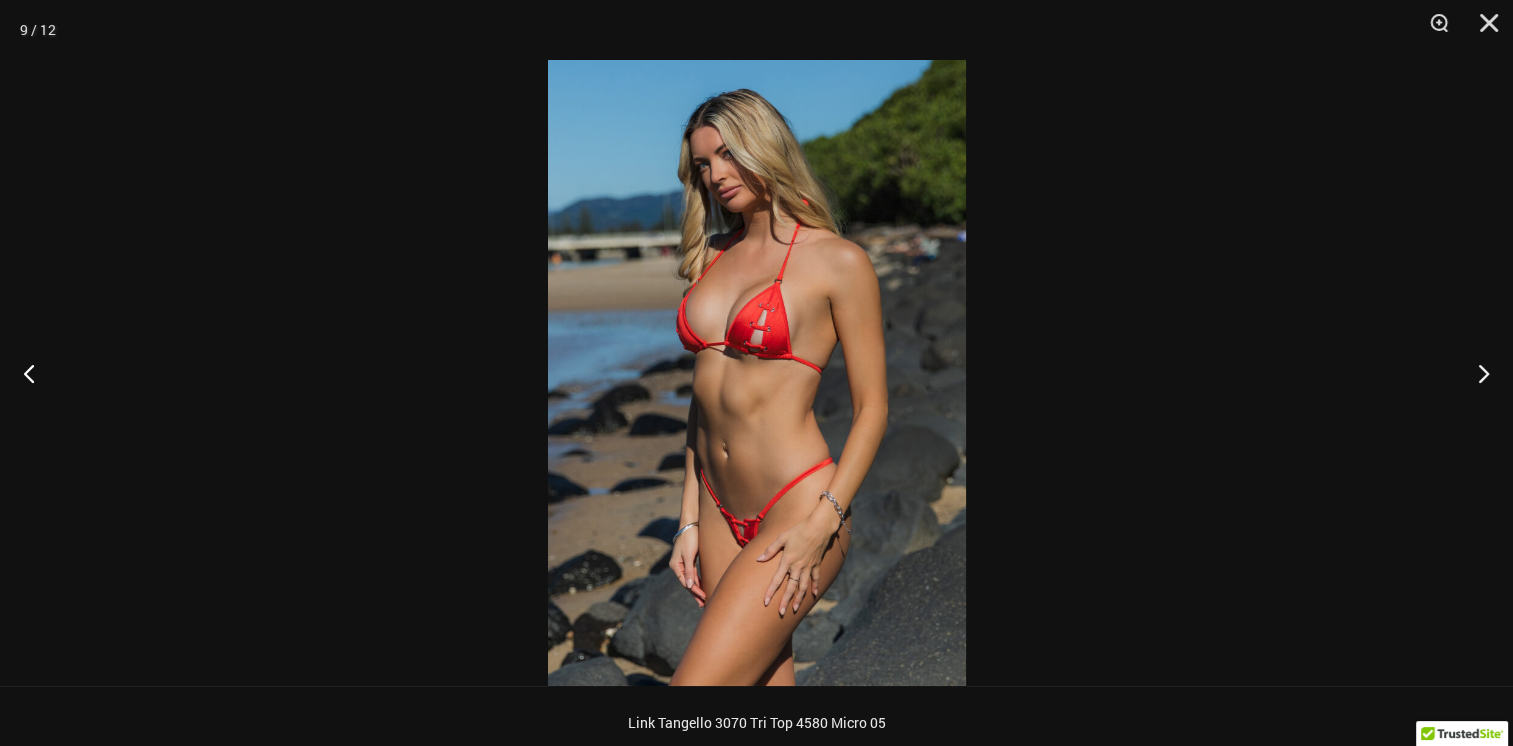 click at bounding box center [757, 373] 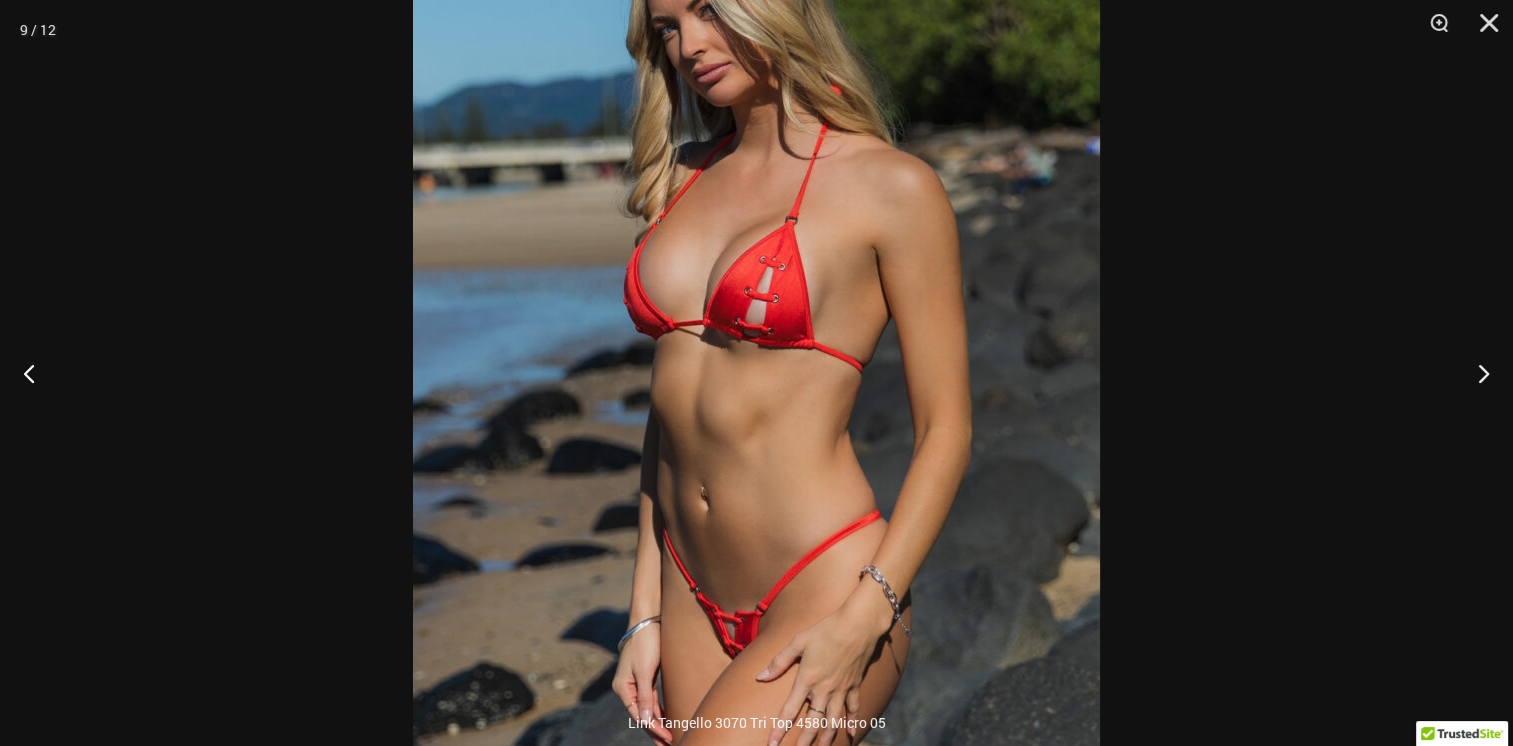 click at bounding box center [756, 371] 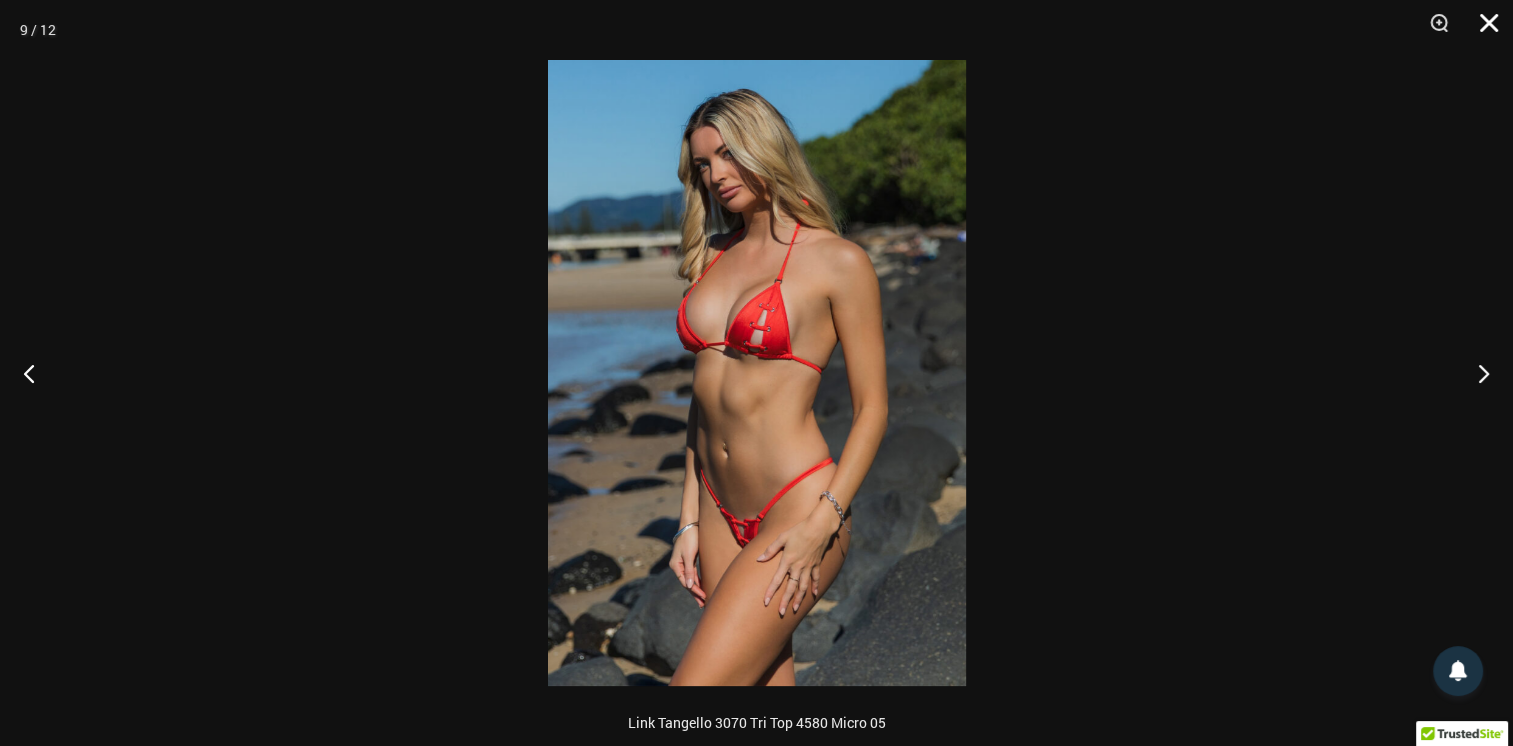 click at bounding box center (1482, 30) 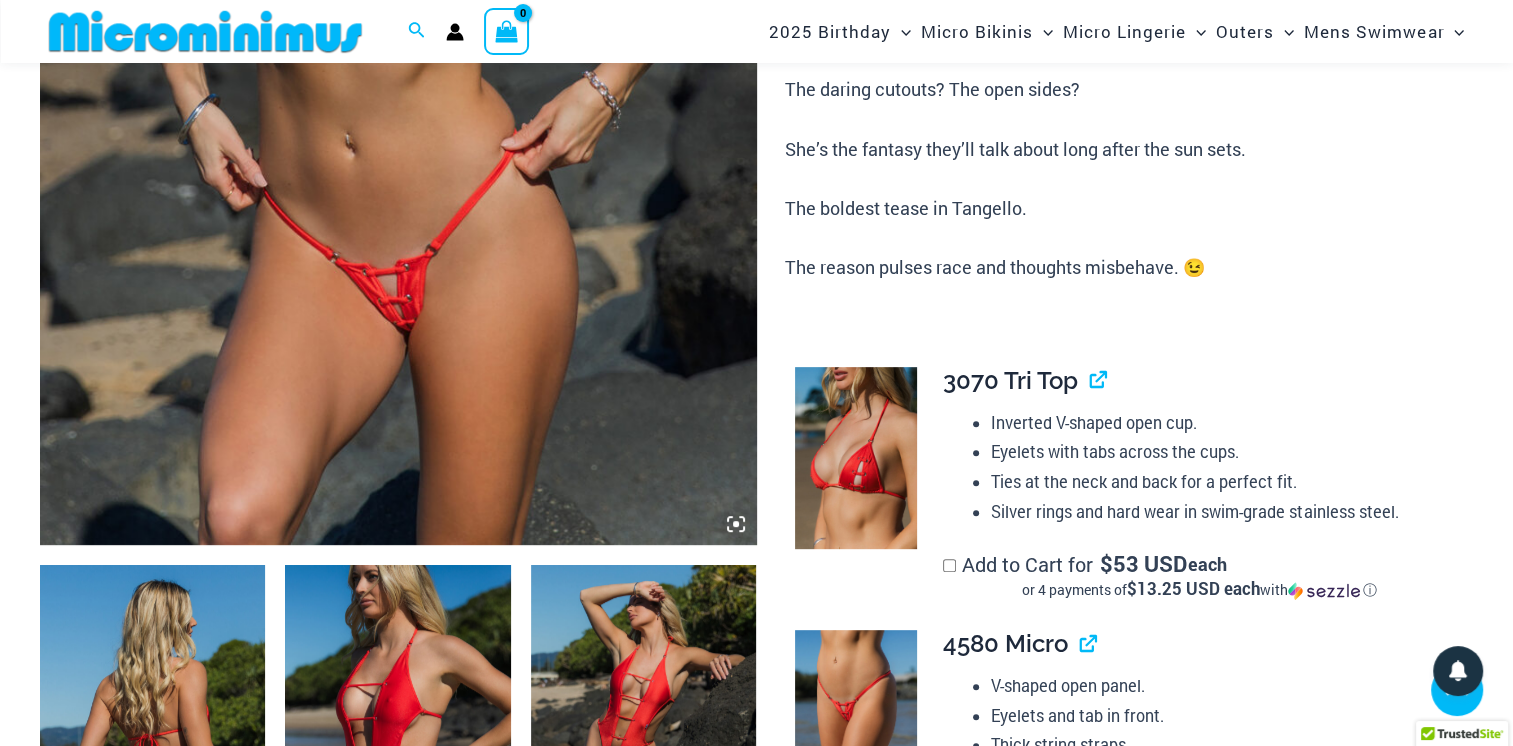 scroll, scrollTop: 782, scrollLeft: 0, axis: vertical 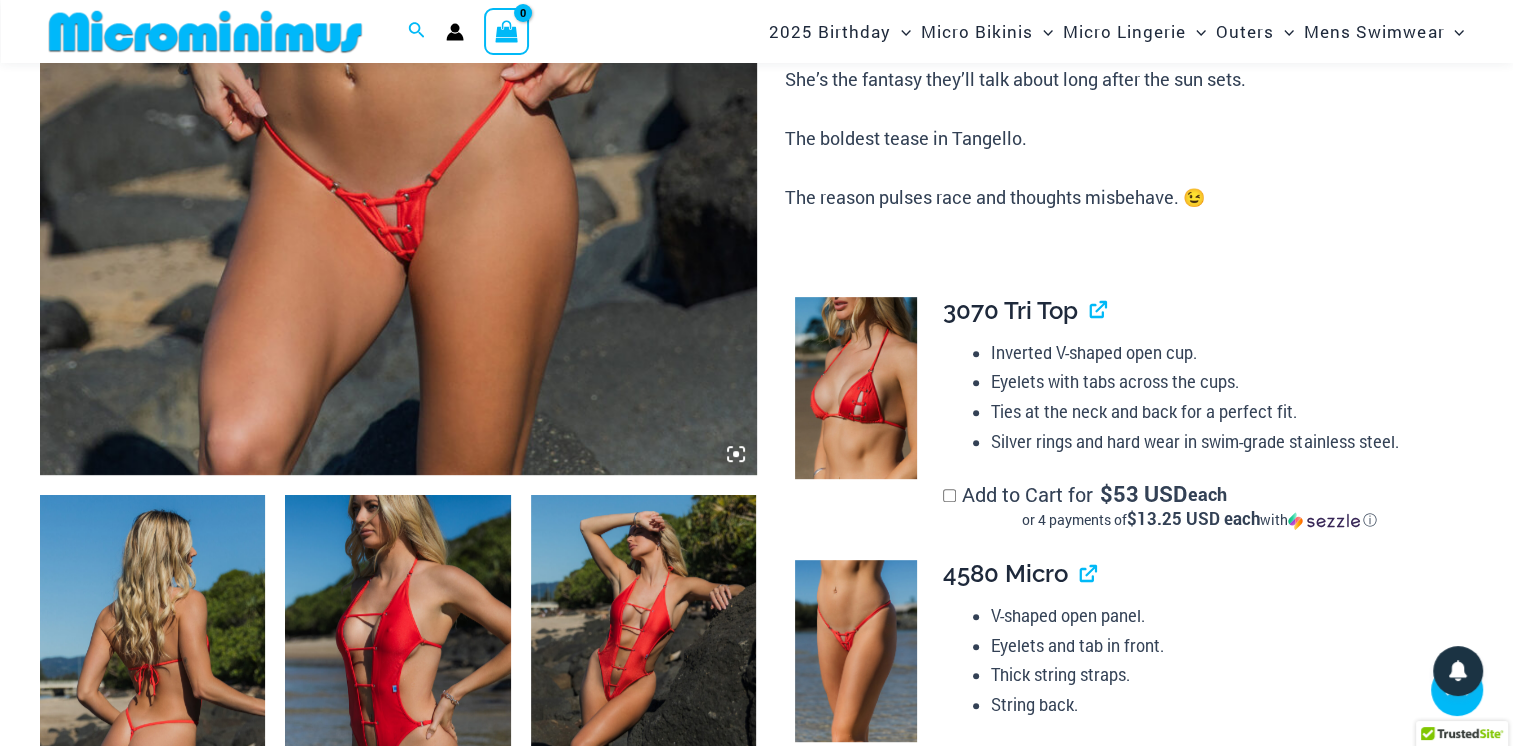 click at bounding box center (398, -63) 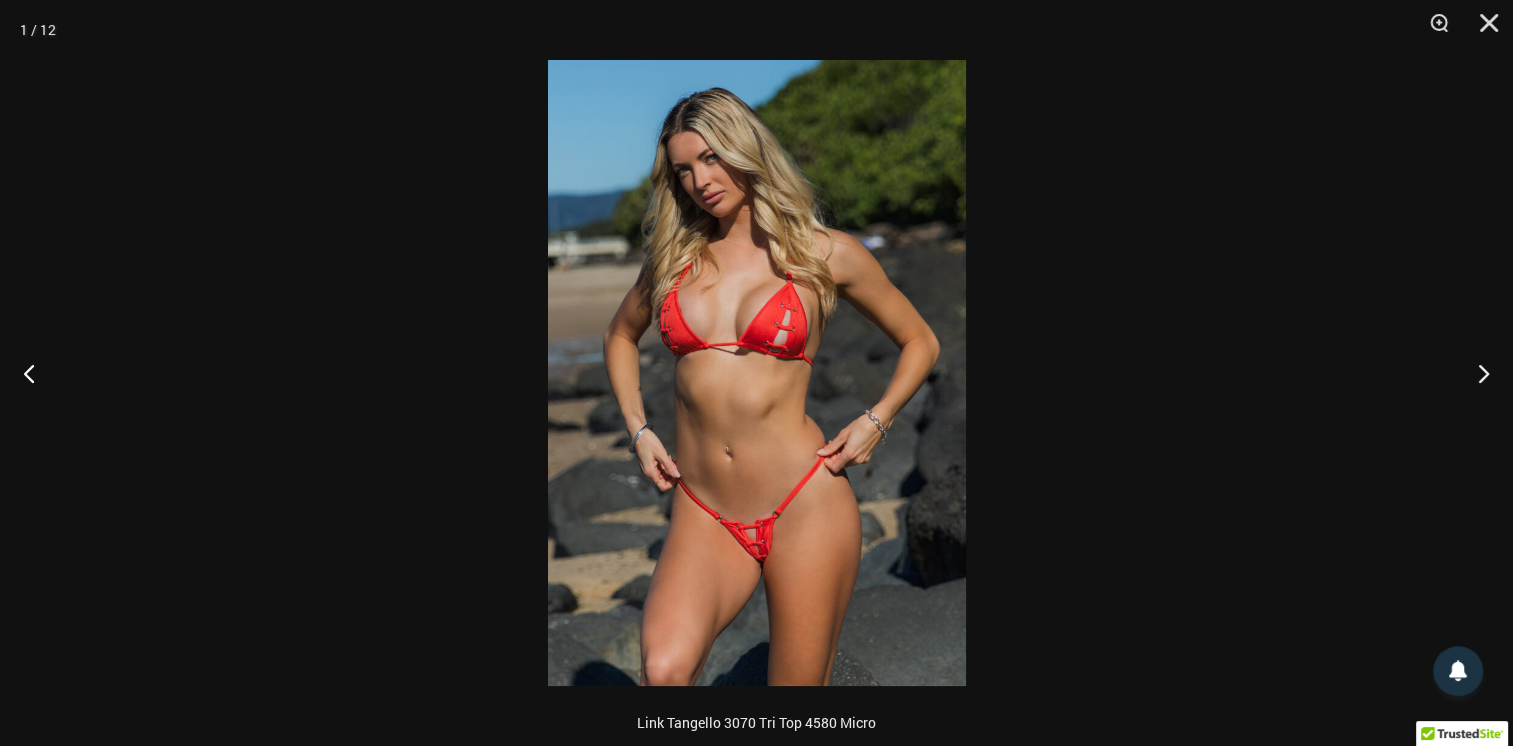 click at bounding box center (757, 373) 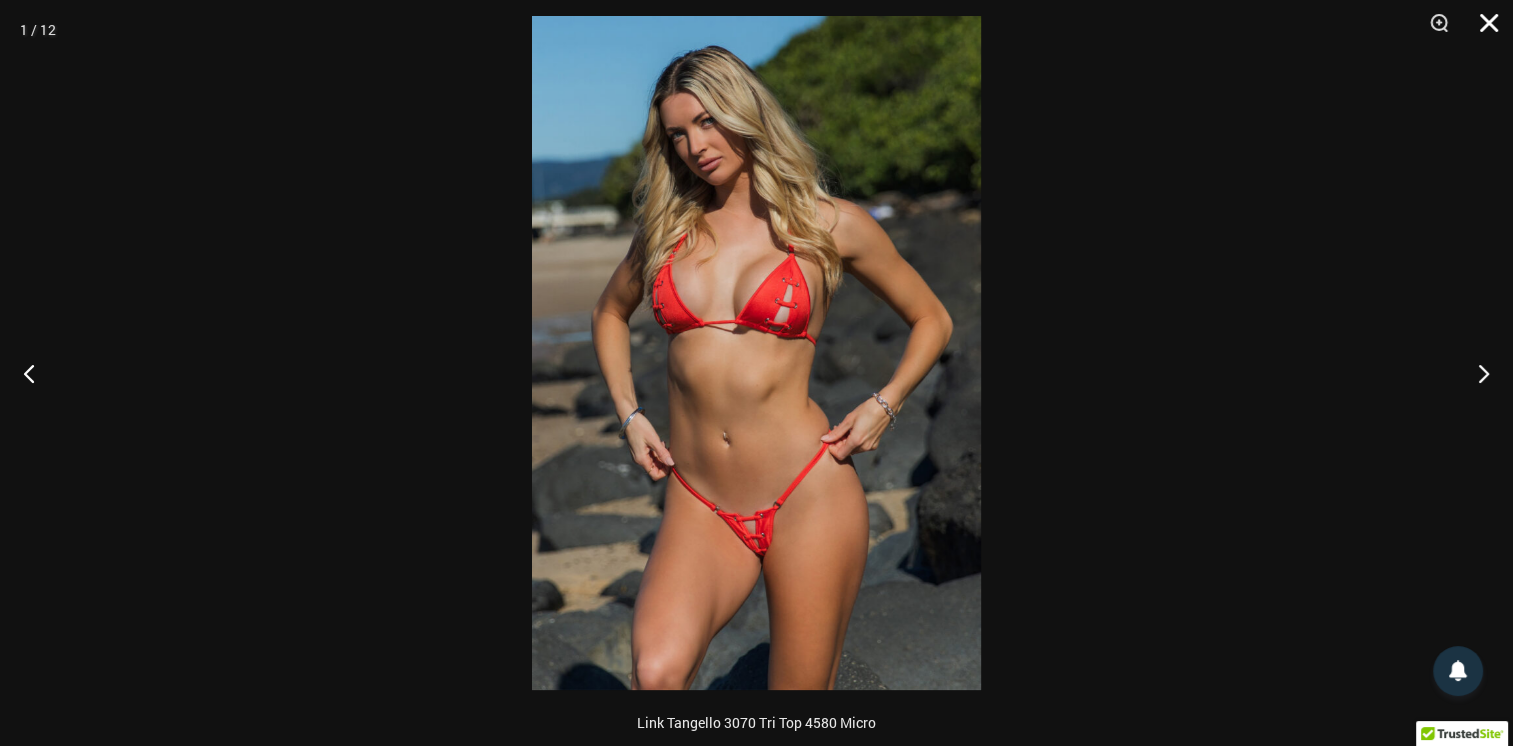 click at bounding box center [1482, 30] 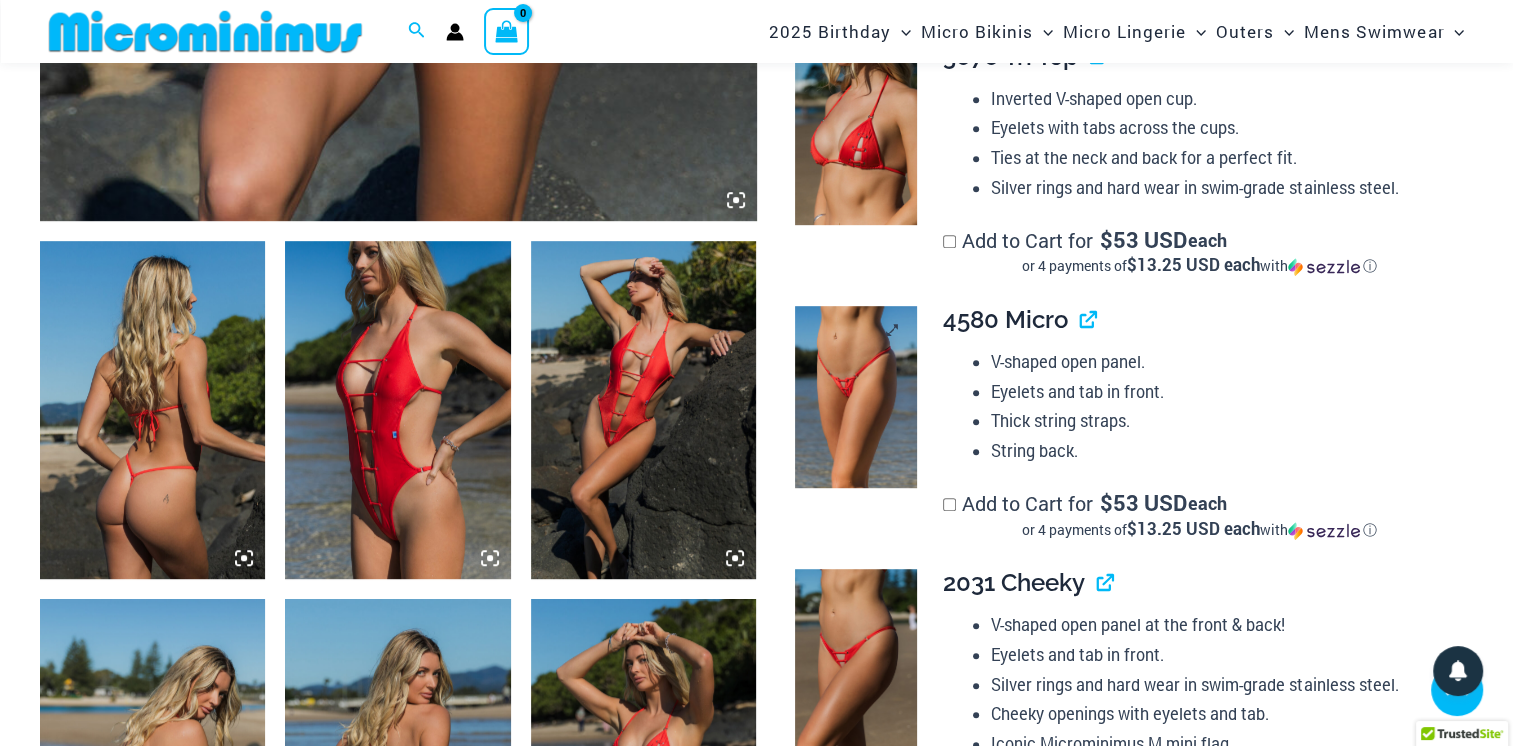 scroll, scrollTop: 1082, scrollLeft: 0, axis: vertical 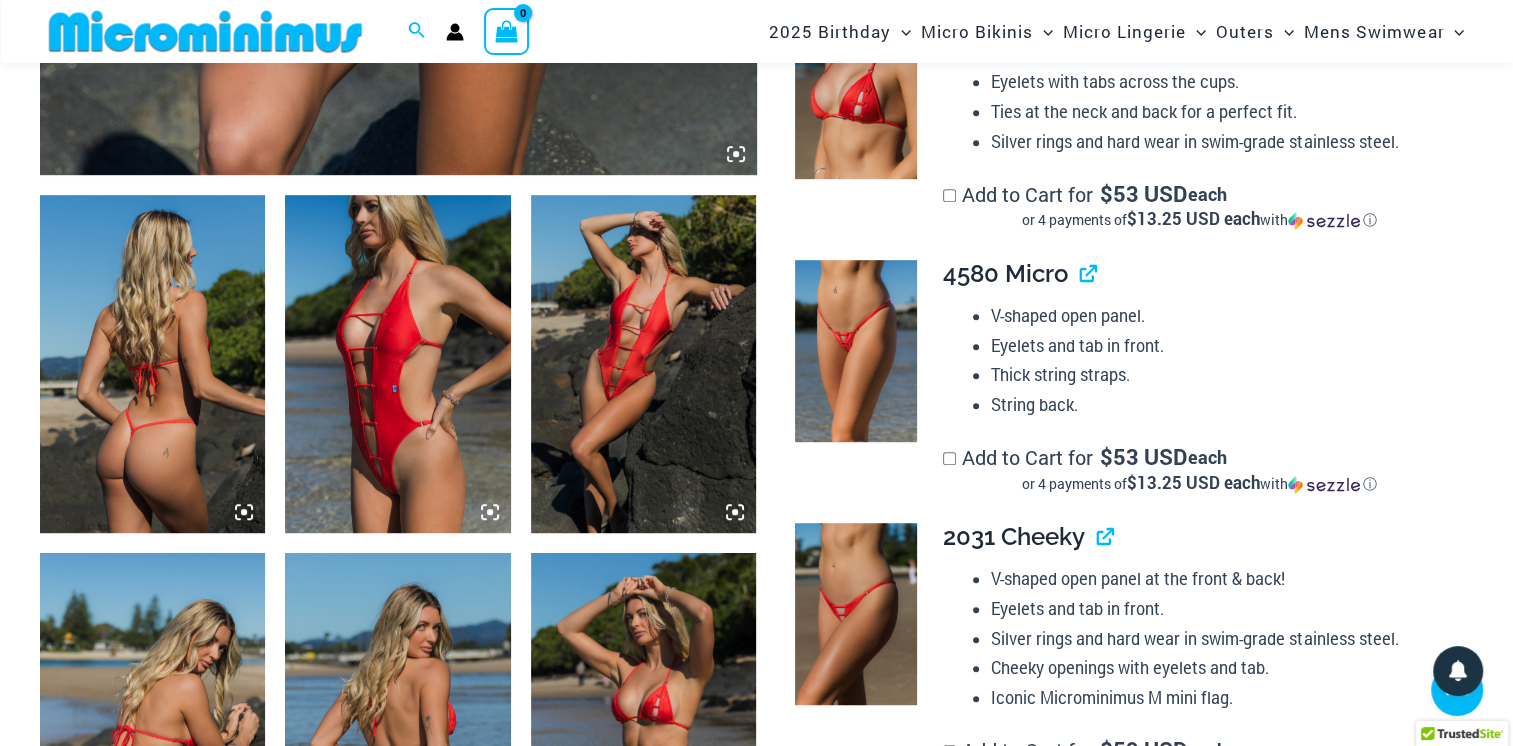 click at bounding box center (643, 364) 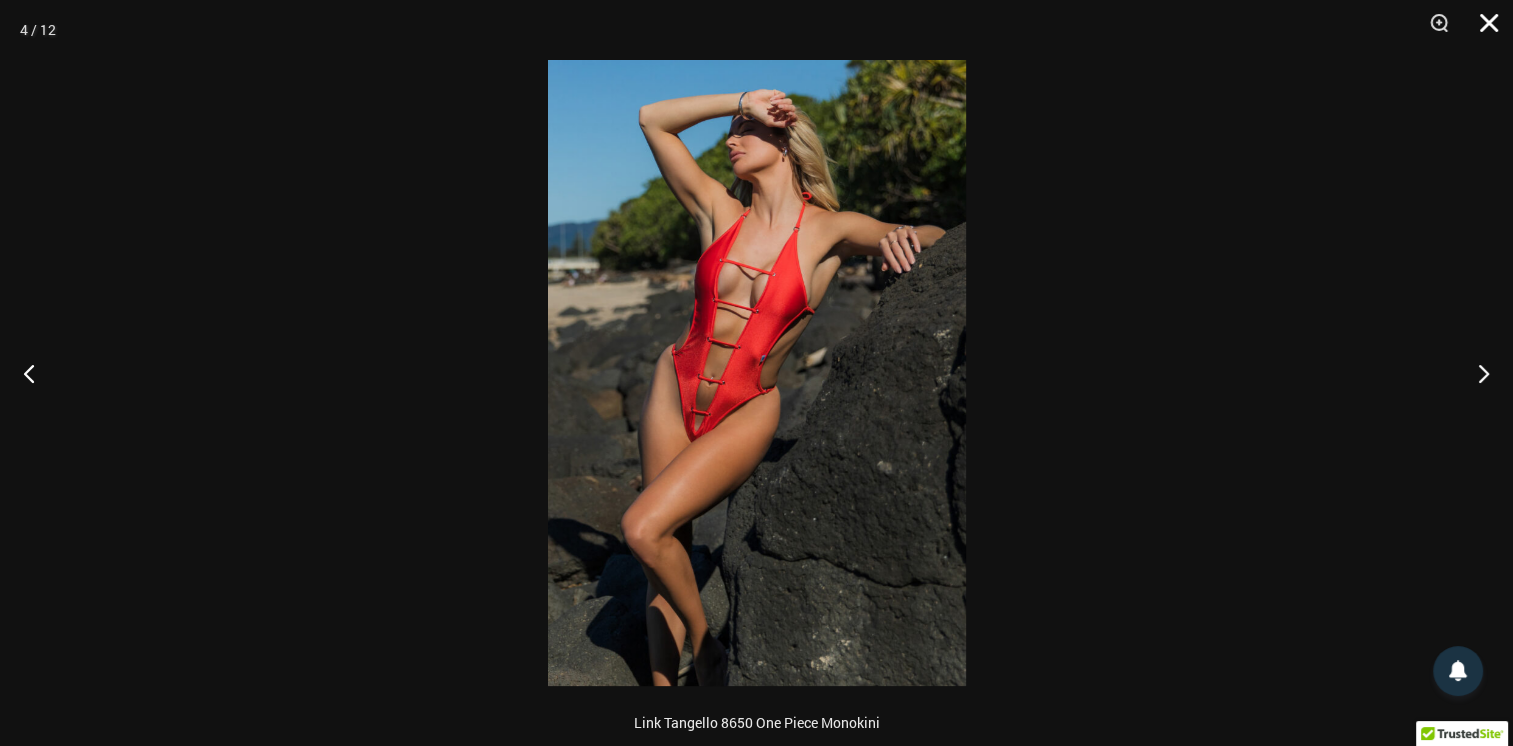 click at bounding box center [1482, 30] 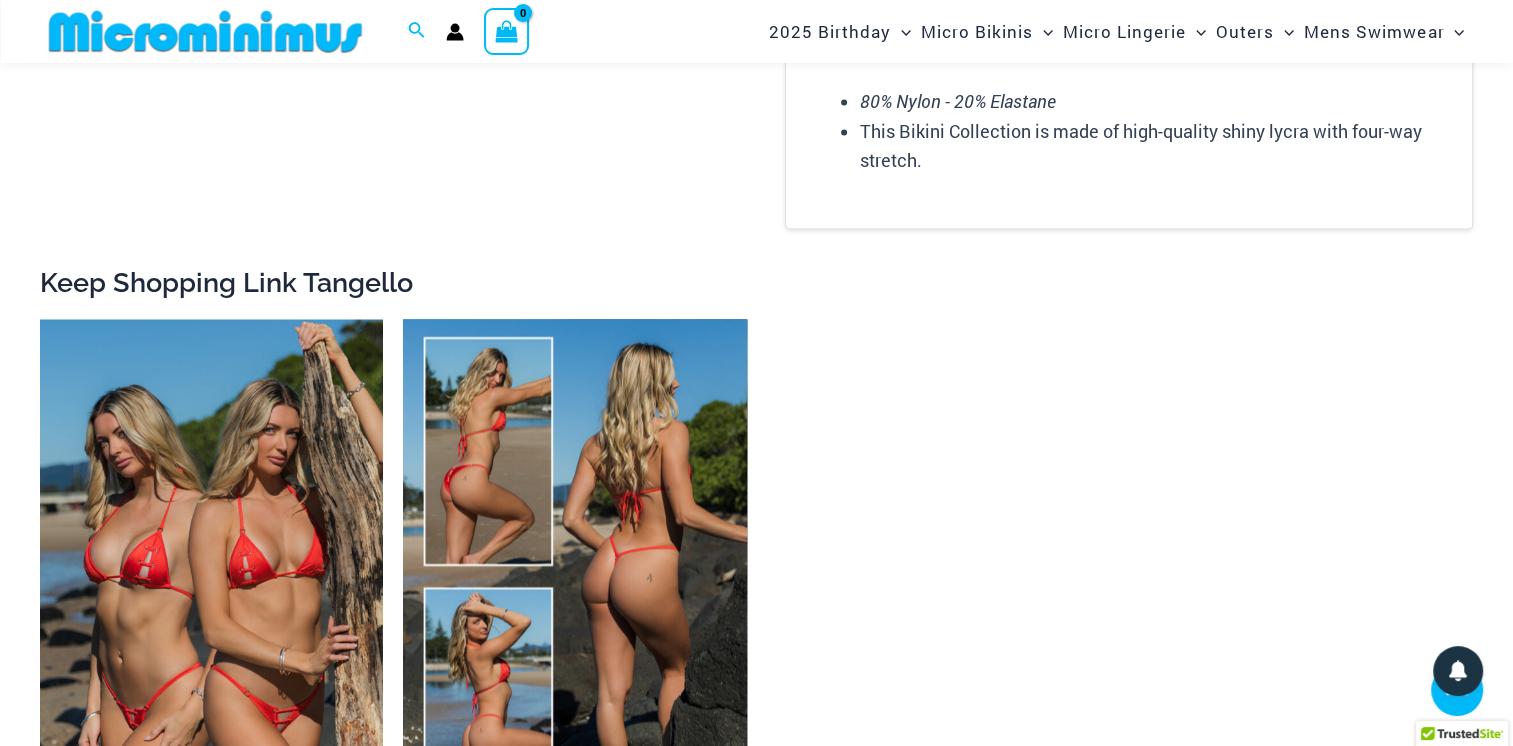 scroll, scrollTop: 2482, scrollLeft: 0, axis: vertical 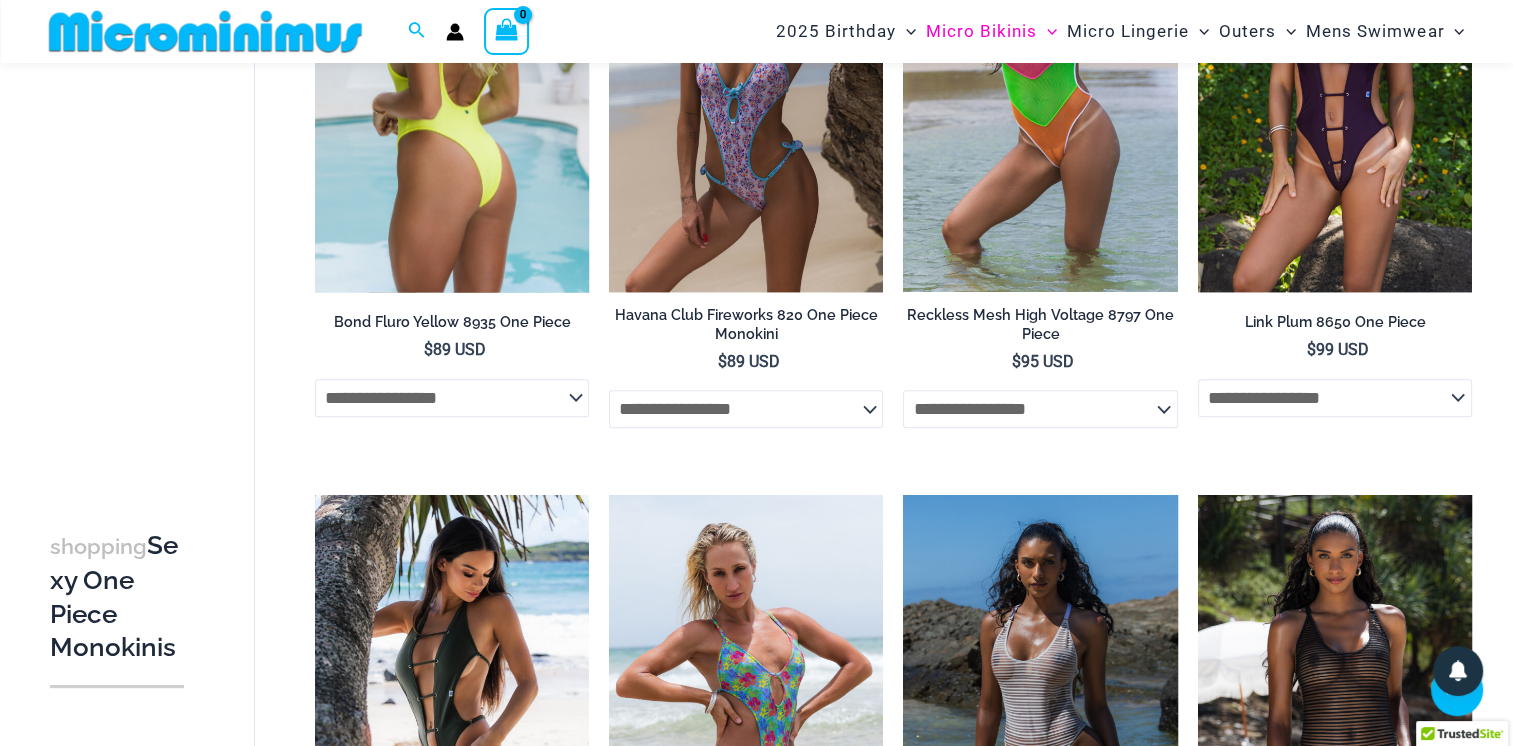click at bounding box center [452, 85] 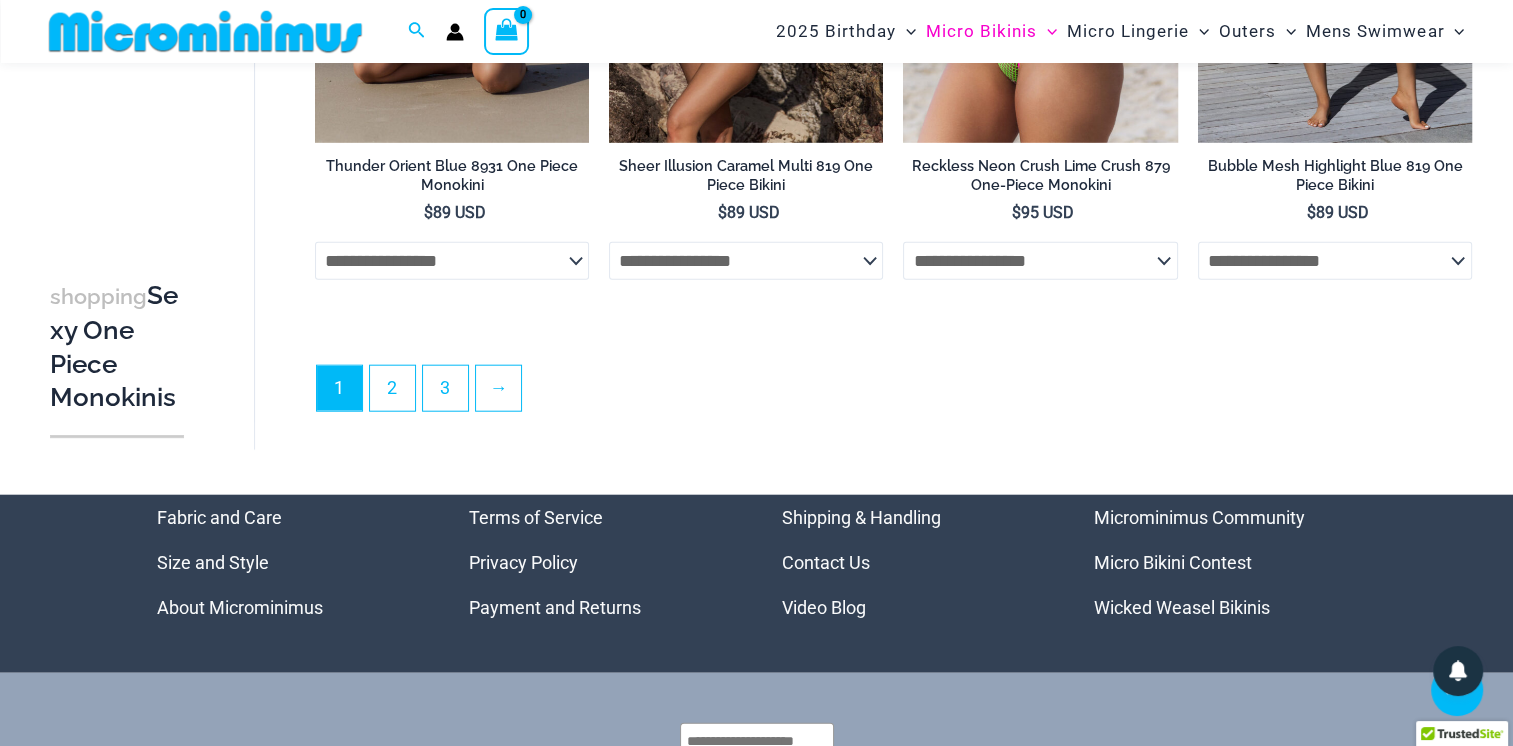 scroll, scrollTop: 4886, scrollLeft: 0, axis: vertical 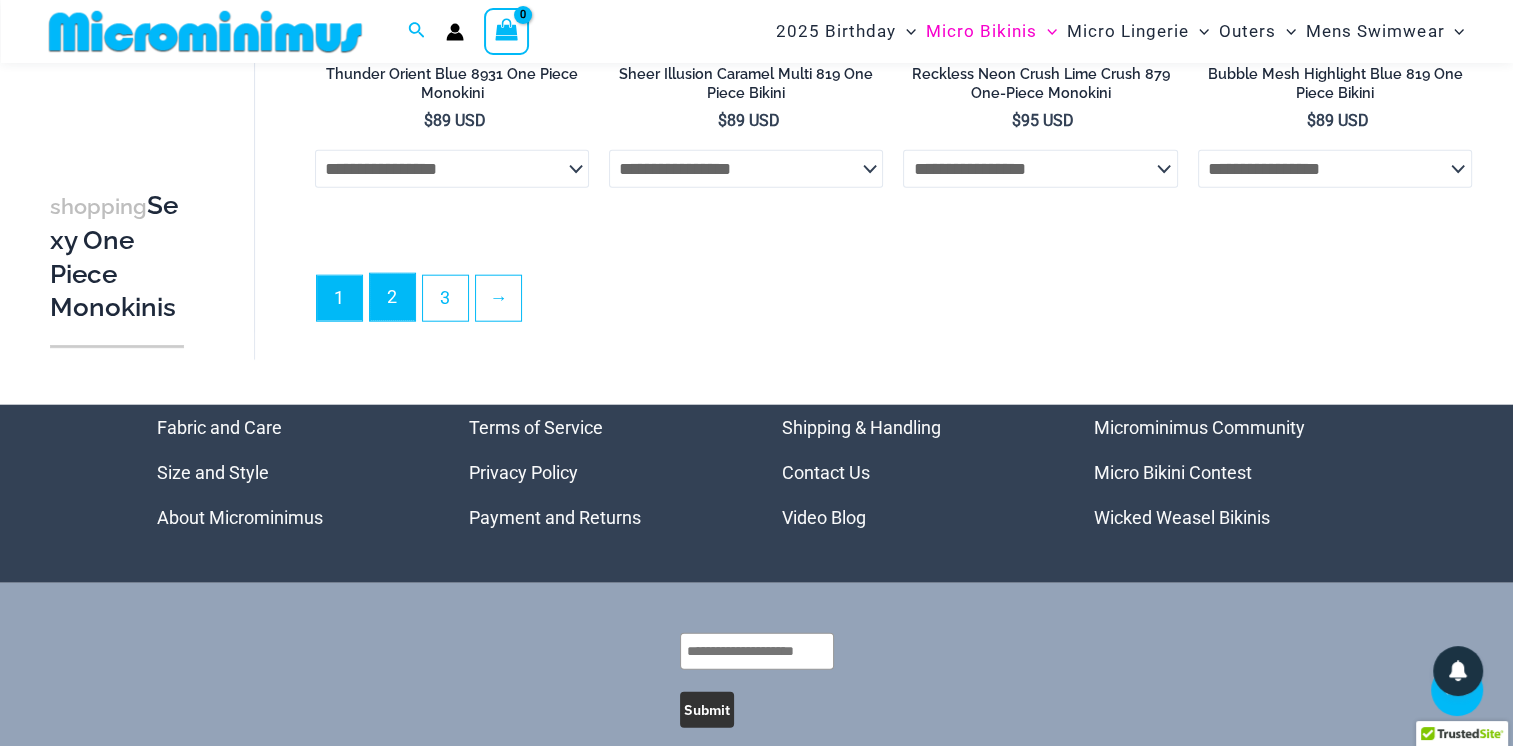 click on "2" at bounding box center (392, 297) 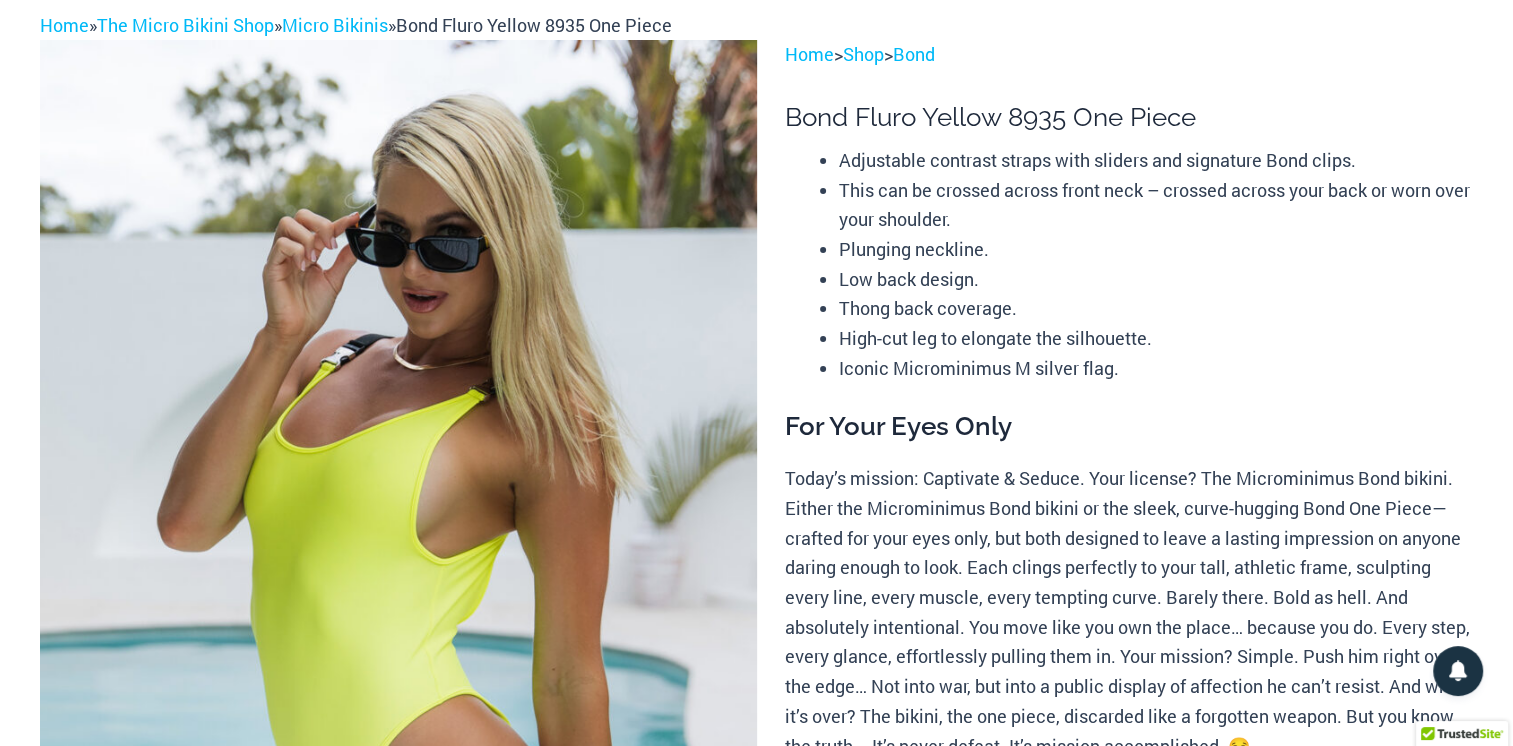 scroll, scrollTop: 0, scrollLeft: 0, axis: both 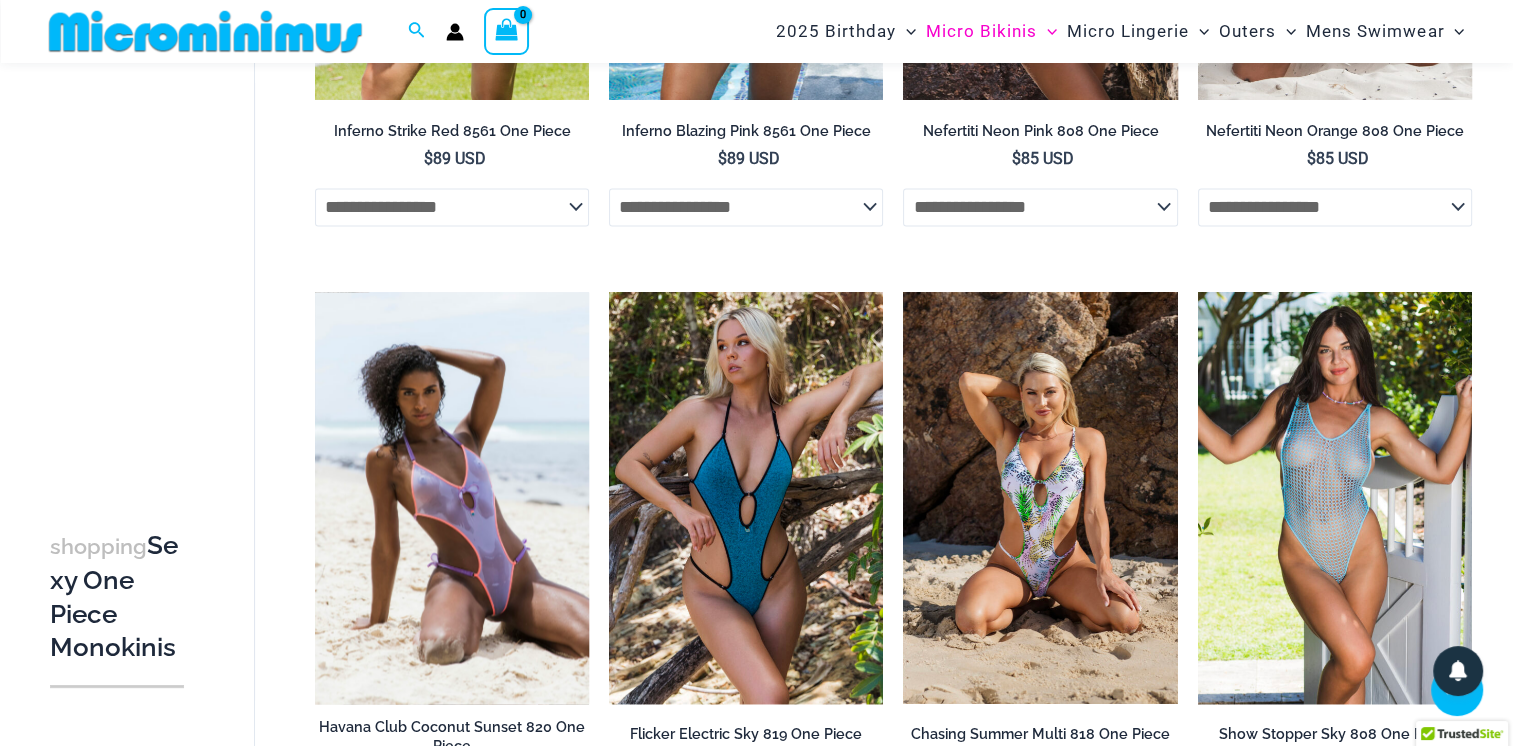 click at bounding box center [452, 497] 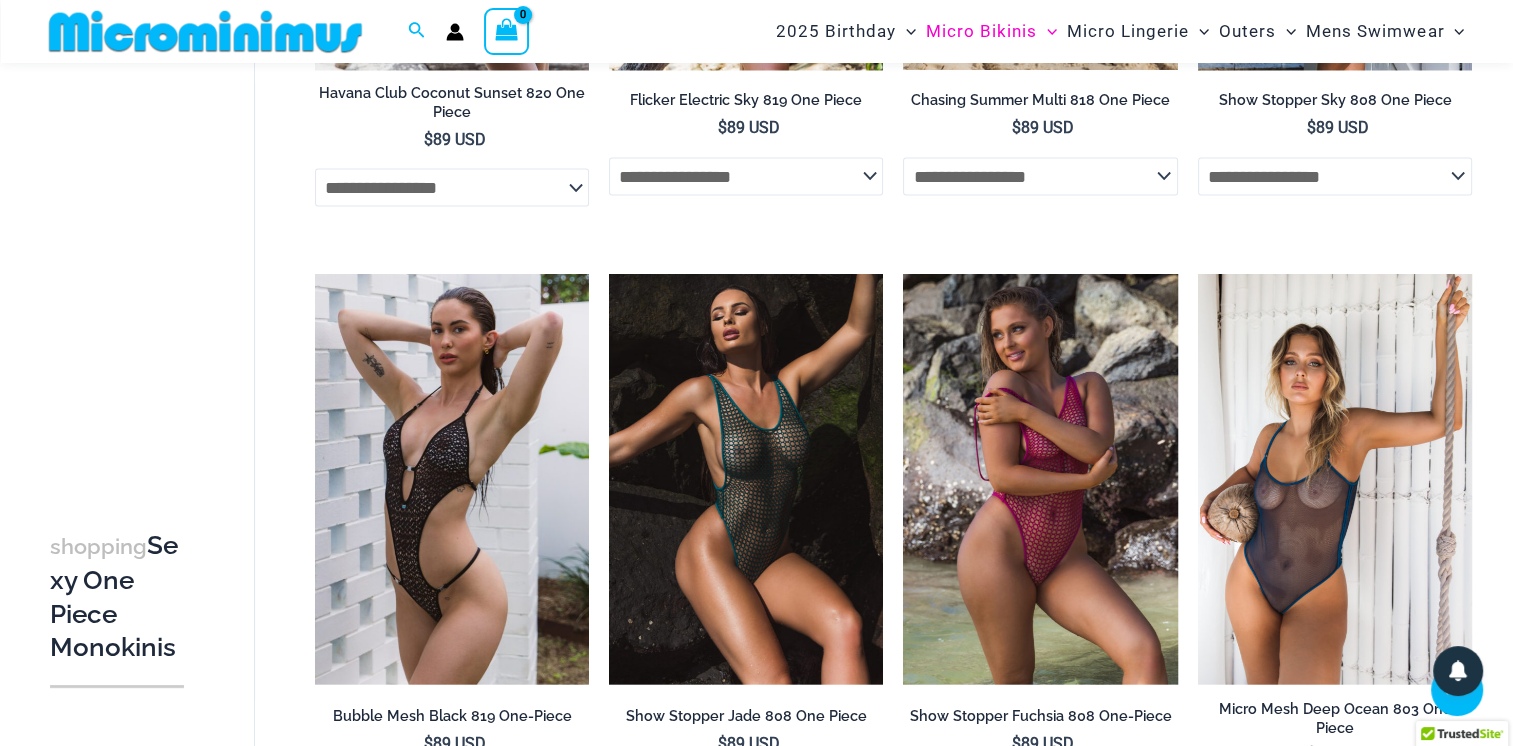 scroll, scrollTop: 3592, scrollLeft: 0, axis: vertical 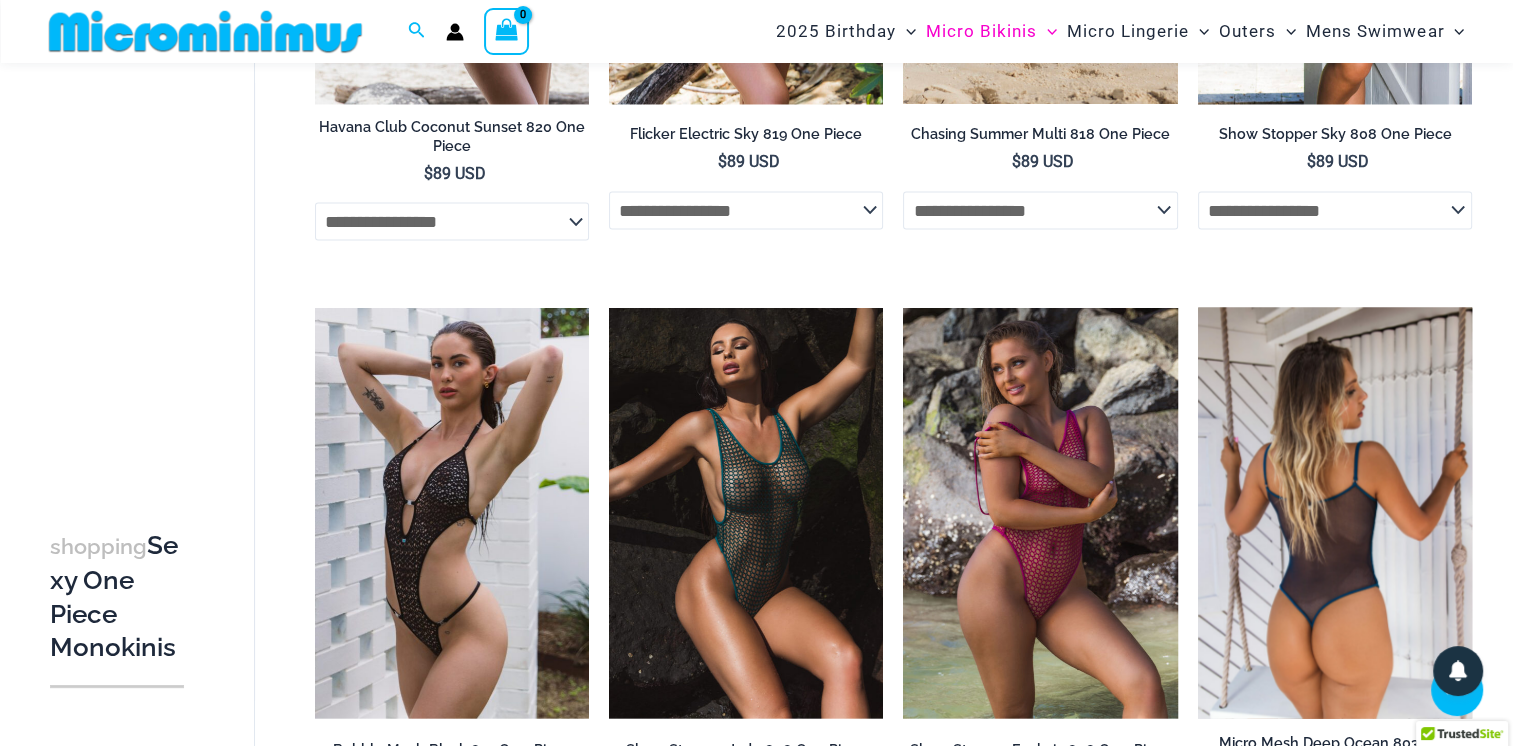 click at bounding box center (1335, 512) 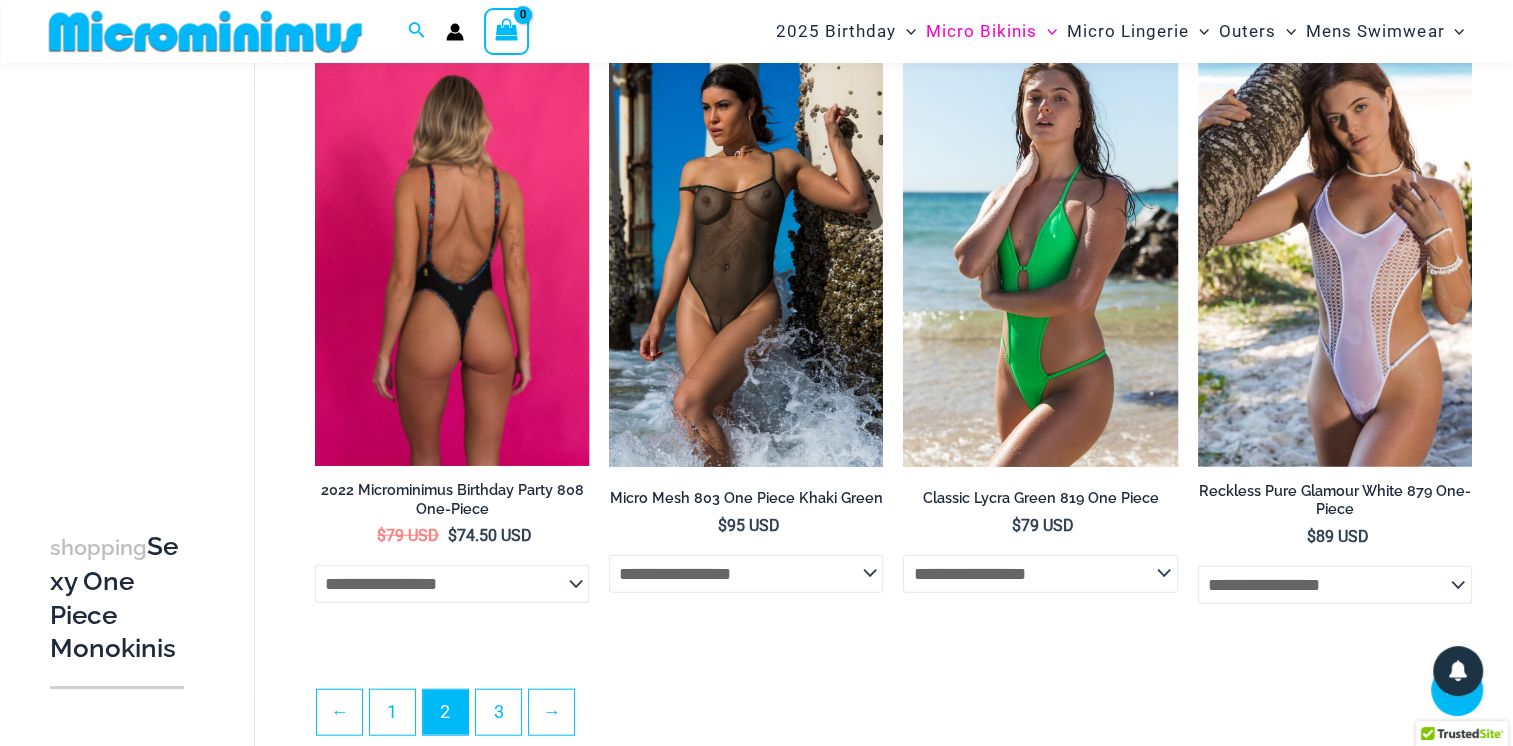 scroll, scrollTop: 4392, scrollLeft: 0, axis: vertical 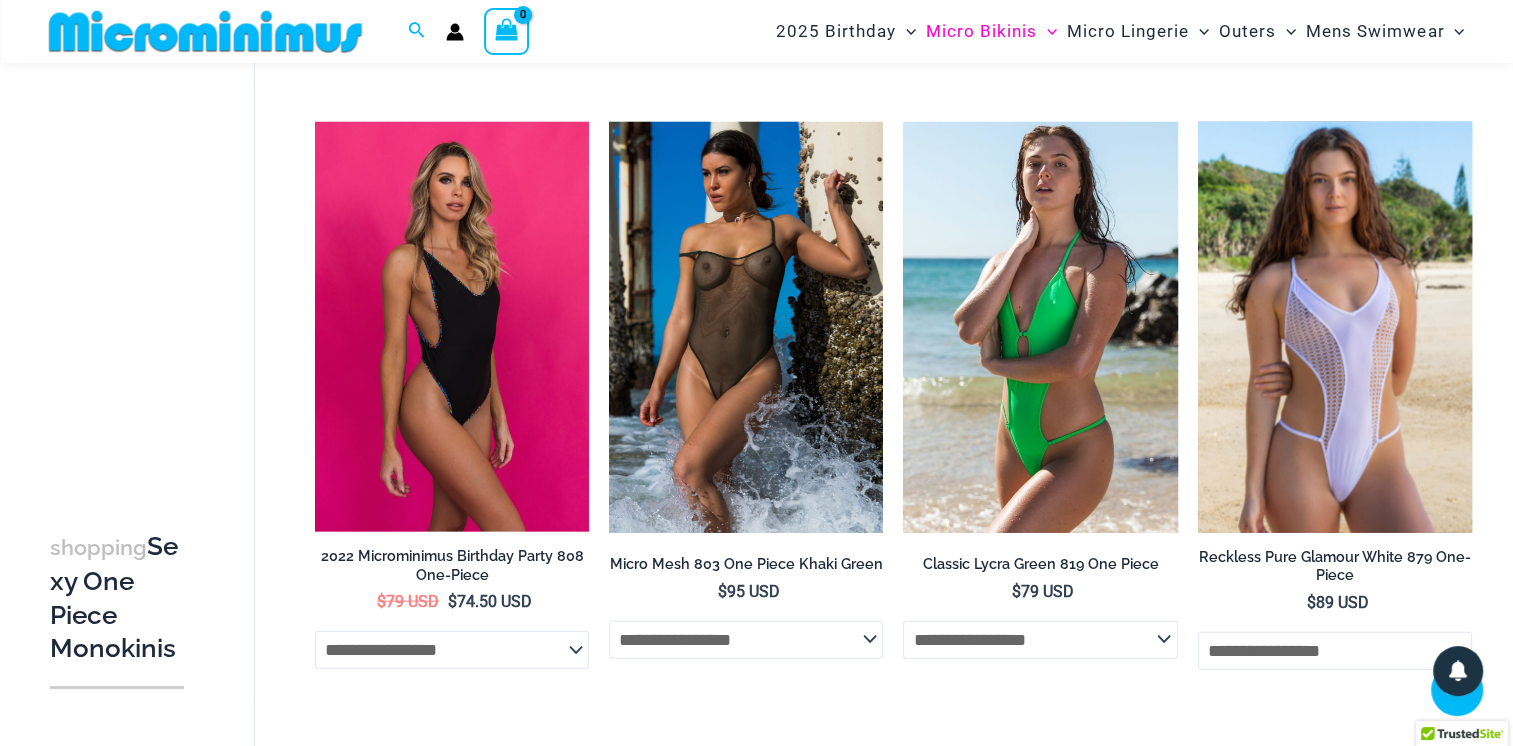click at bounding box center (1335, 327) 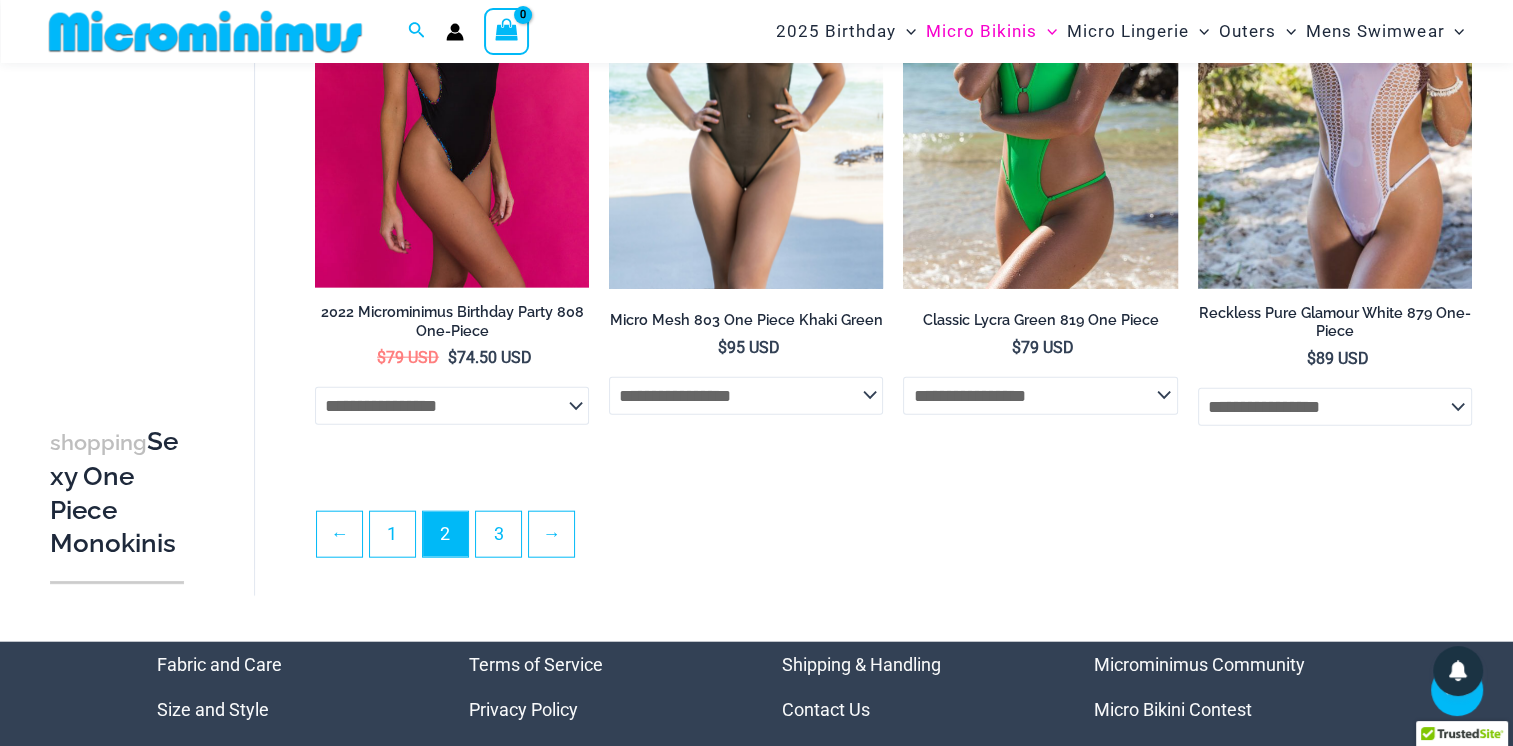 scroll, scrollTop: 4592, scrollLeft: 0, axis: vertical 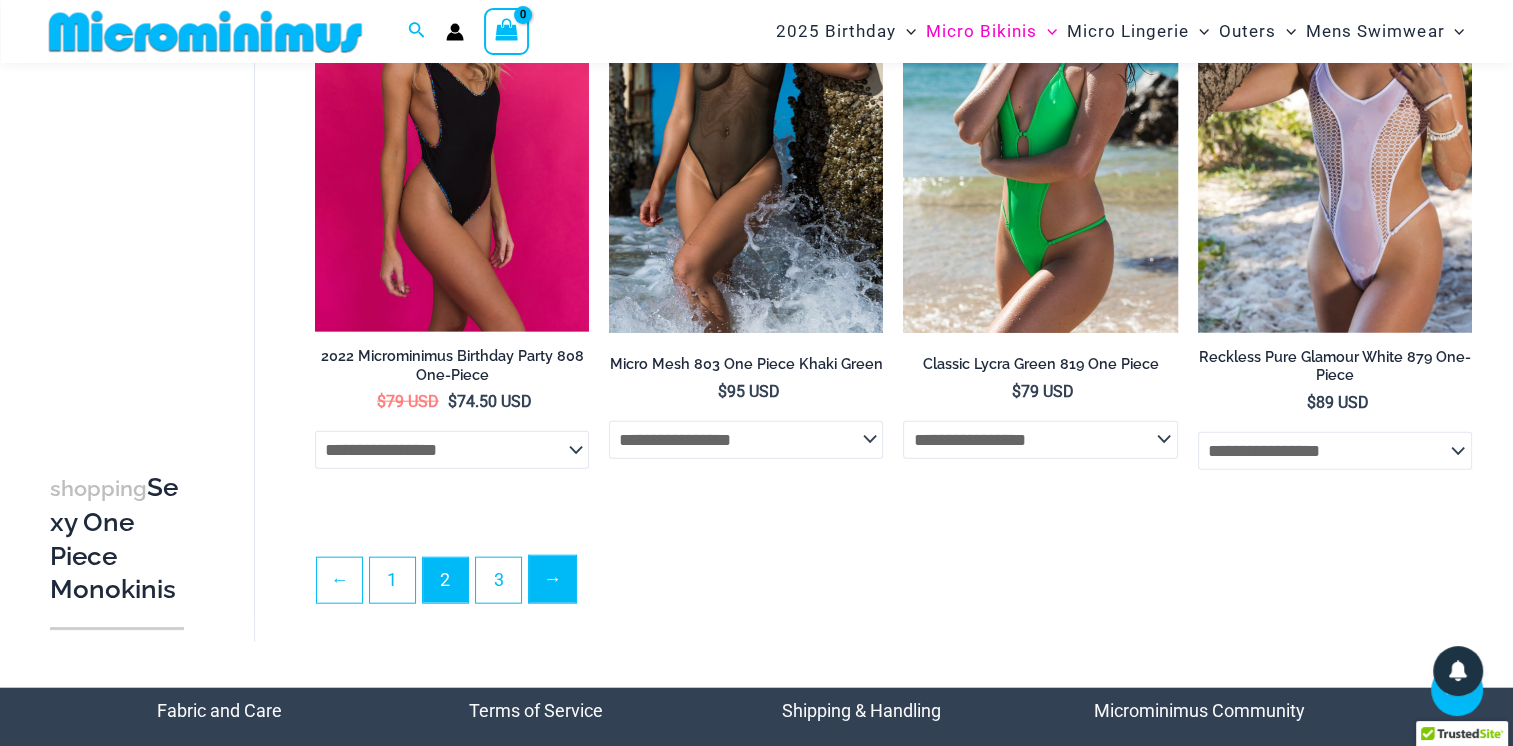 click on "→" at bounding box center [552, 579] 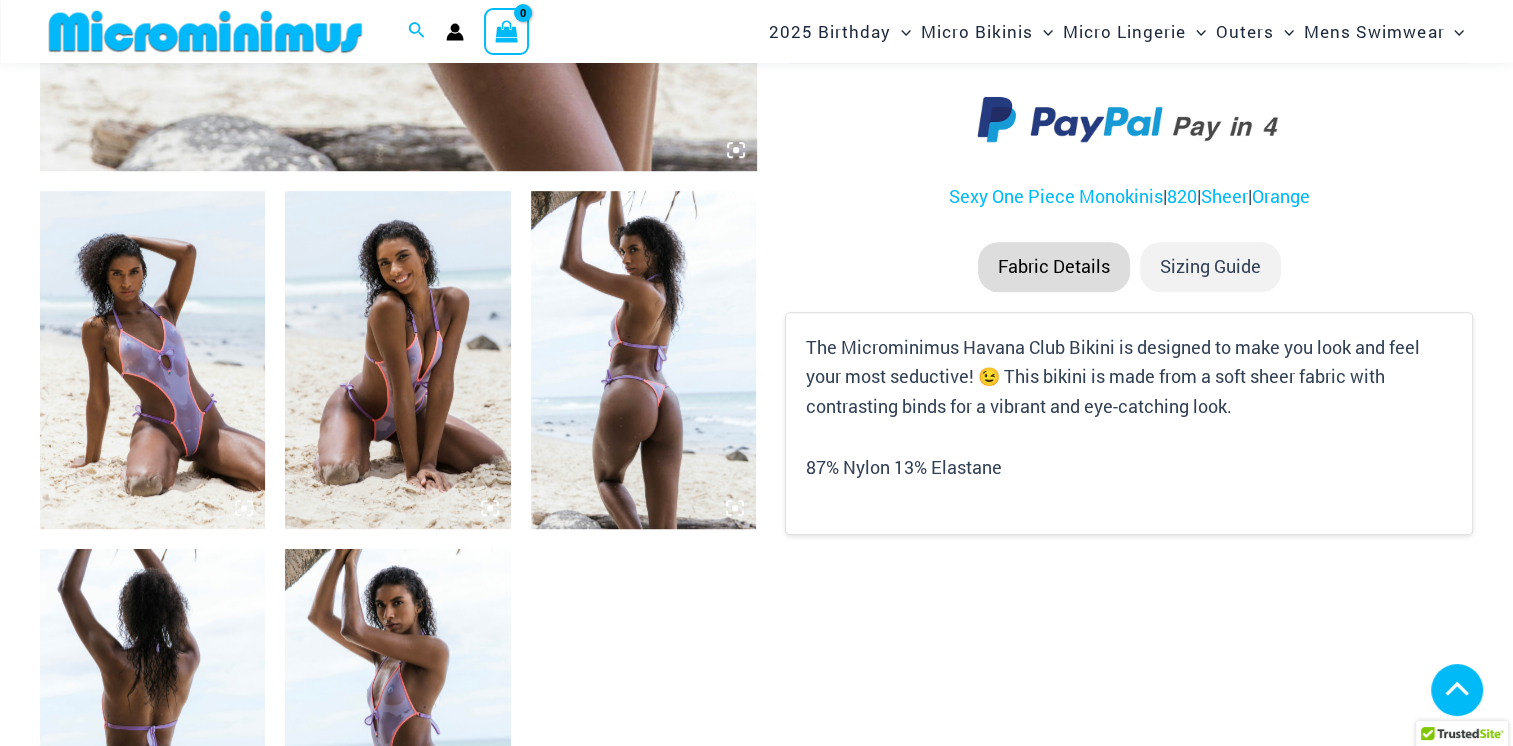 scroll, scrollTop: 1091, scrollLeft: 0, axis: vertical 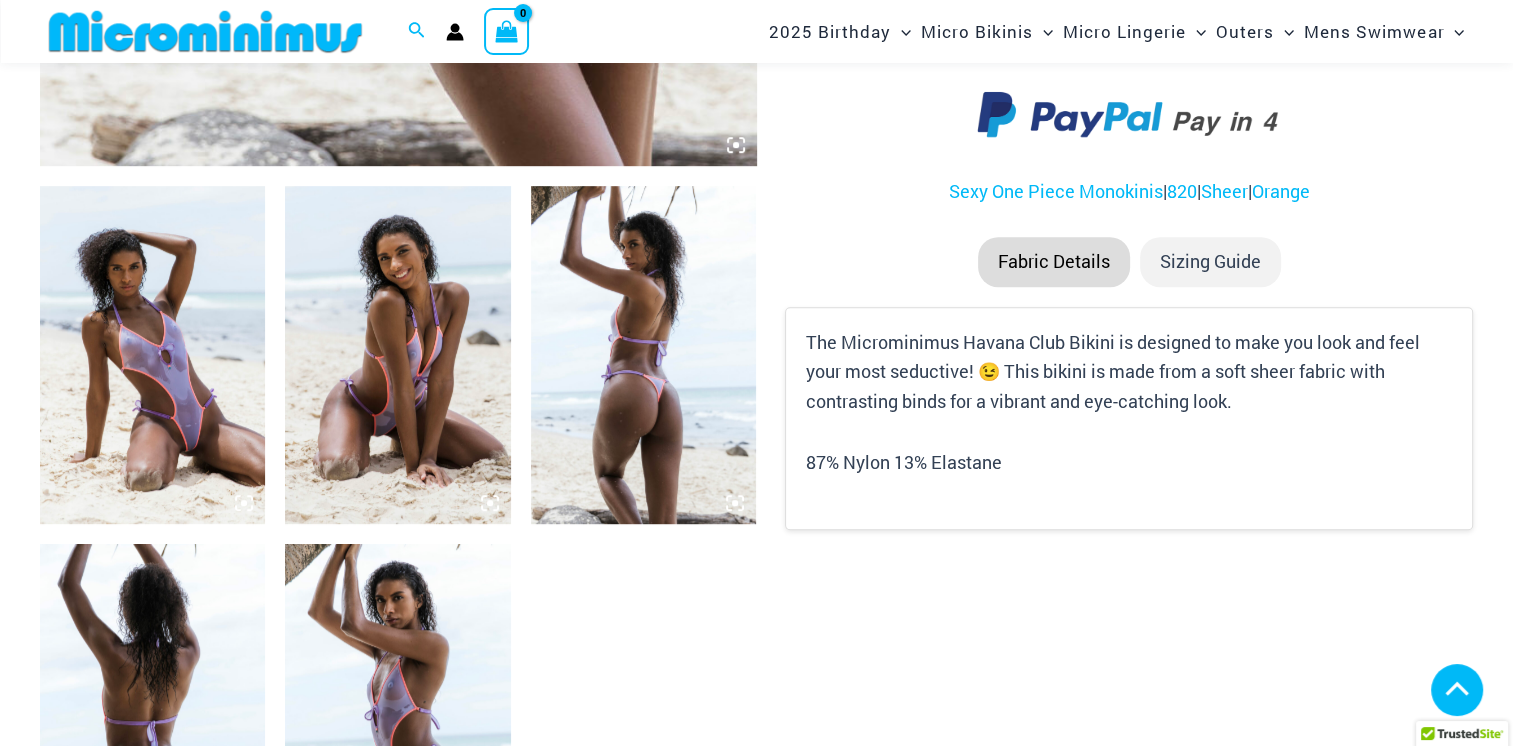 click at bounding box center [152, 355] 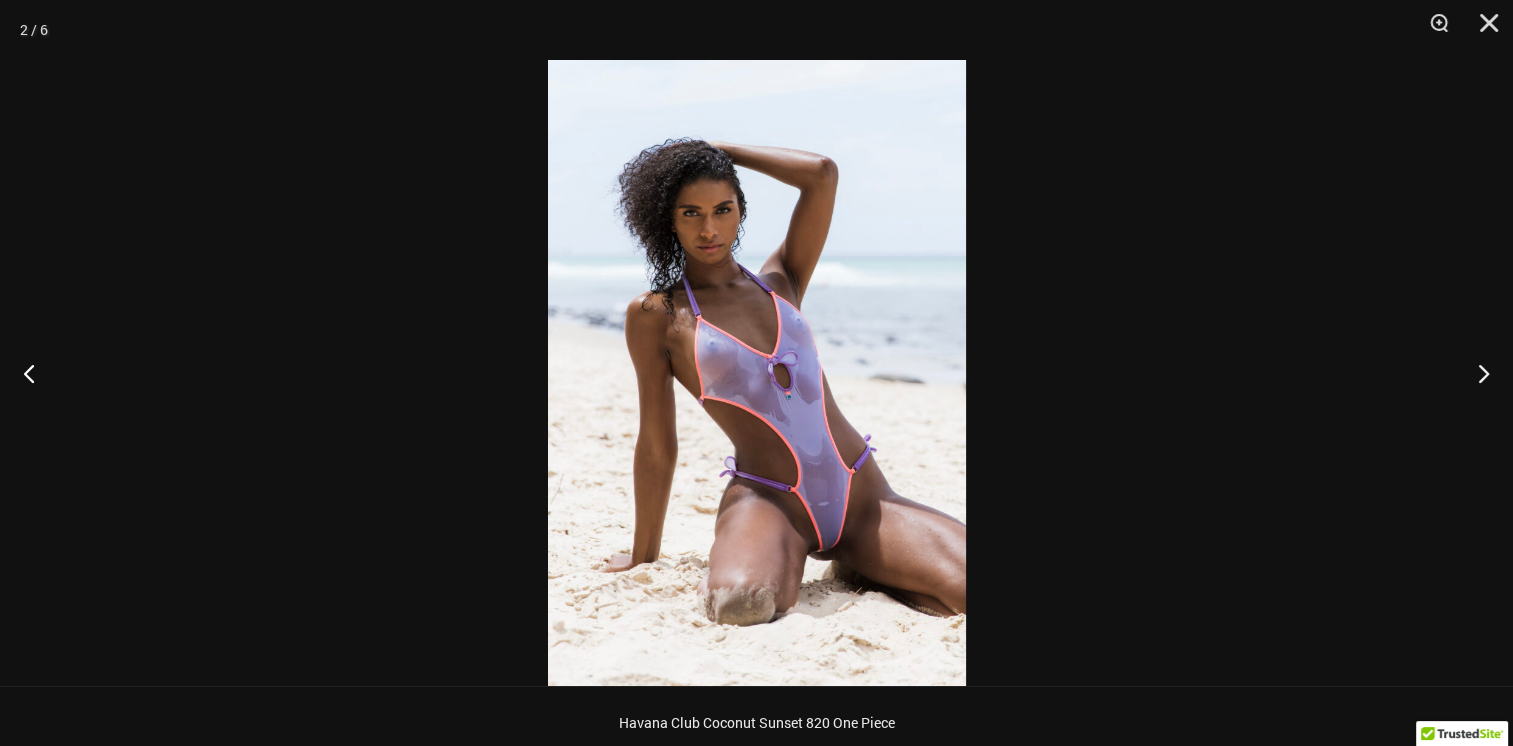 click at bounding box center (757, 373) 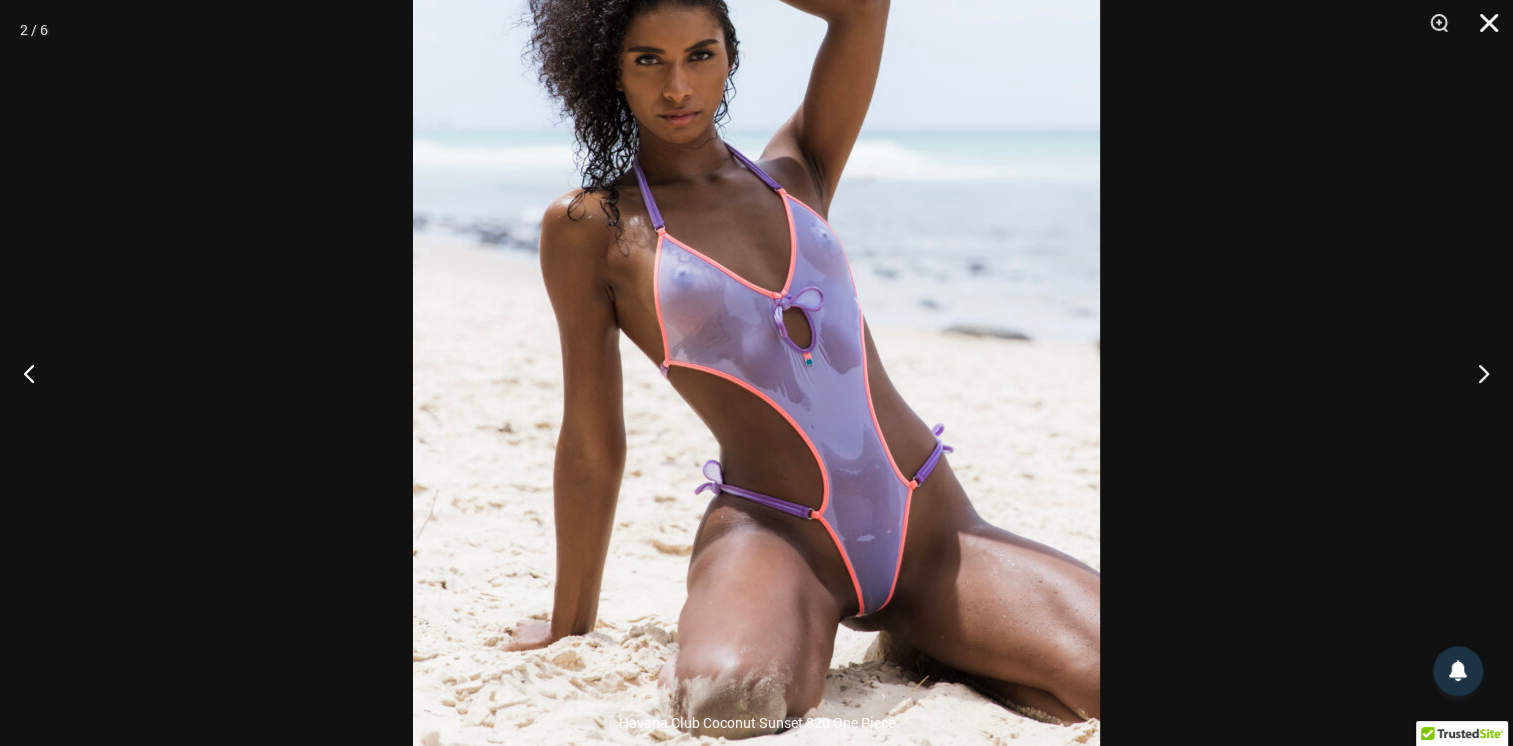 click at bounding box center [1482, 30] 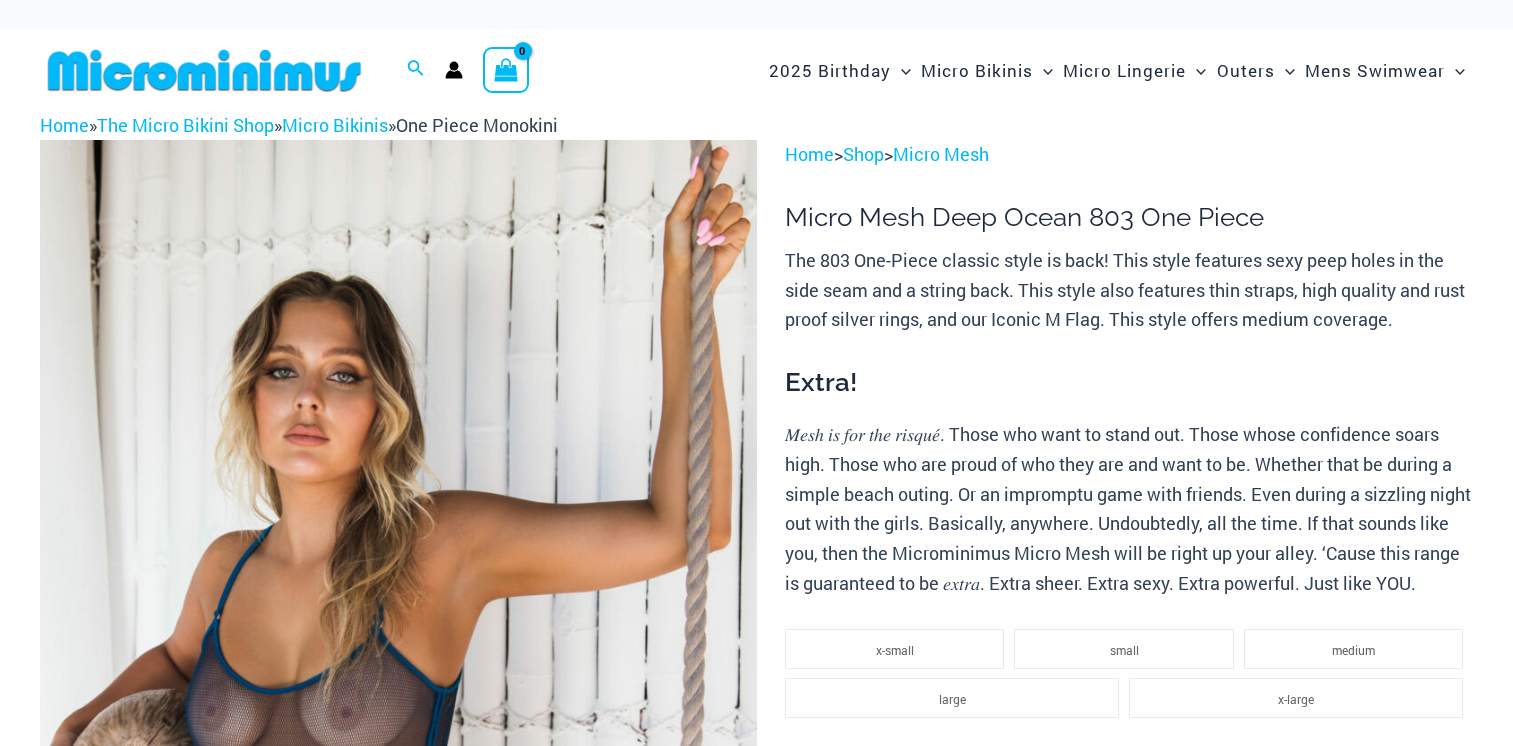 scroll, scrollTop: 0, scrollLeft: 0, axis: both 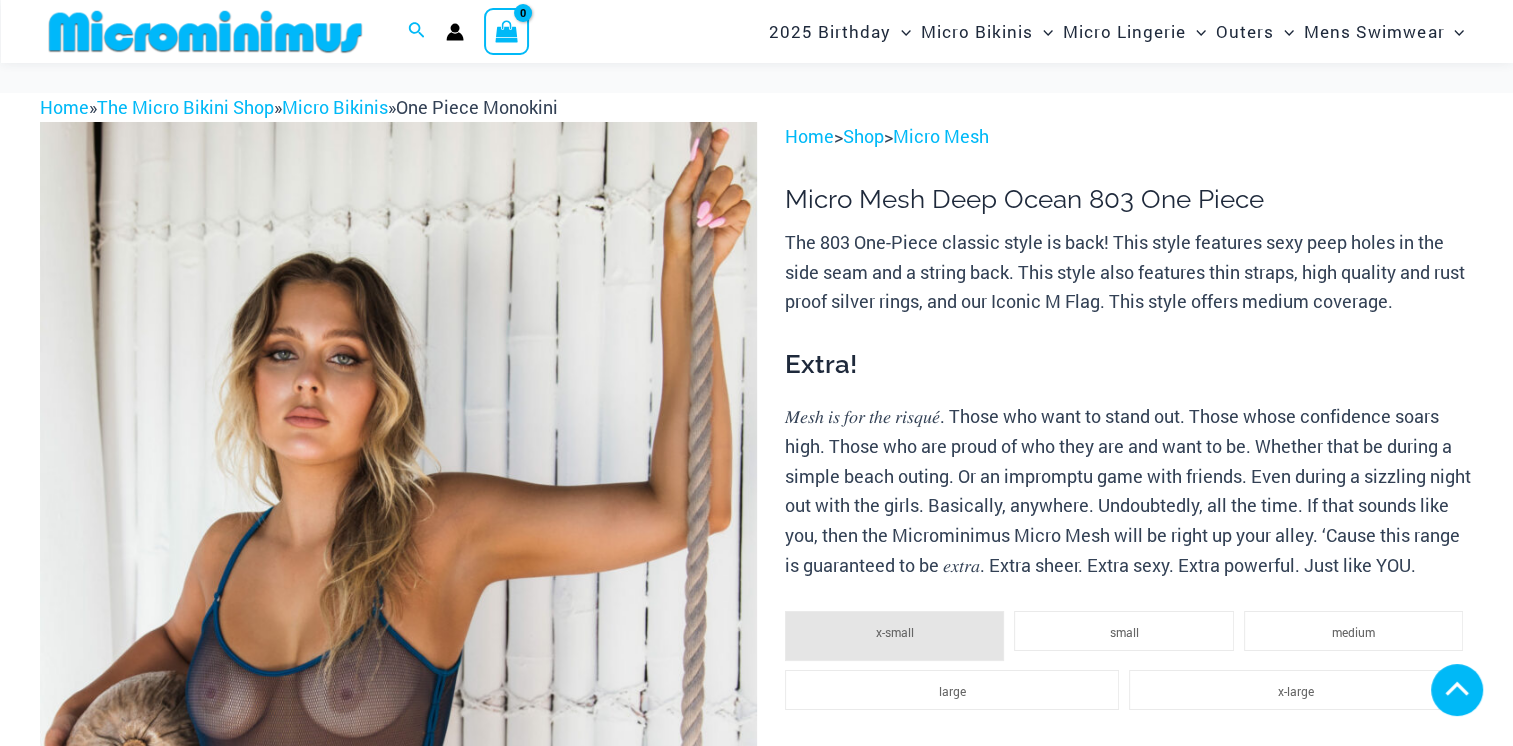 click at bounding box center [397, 1744] 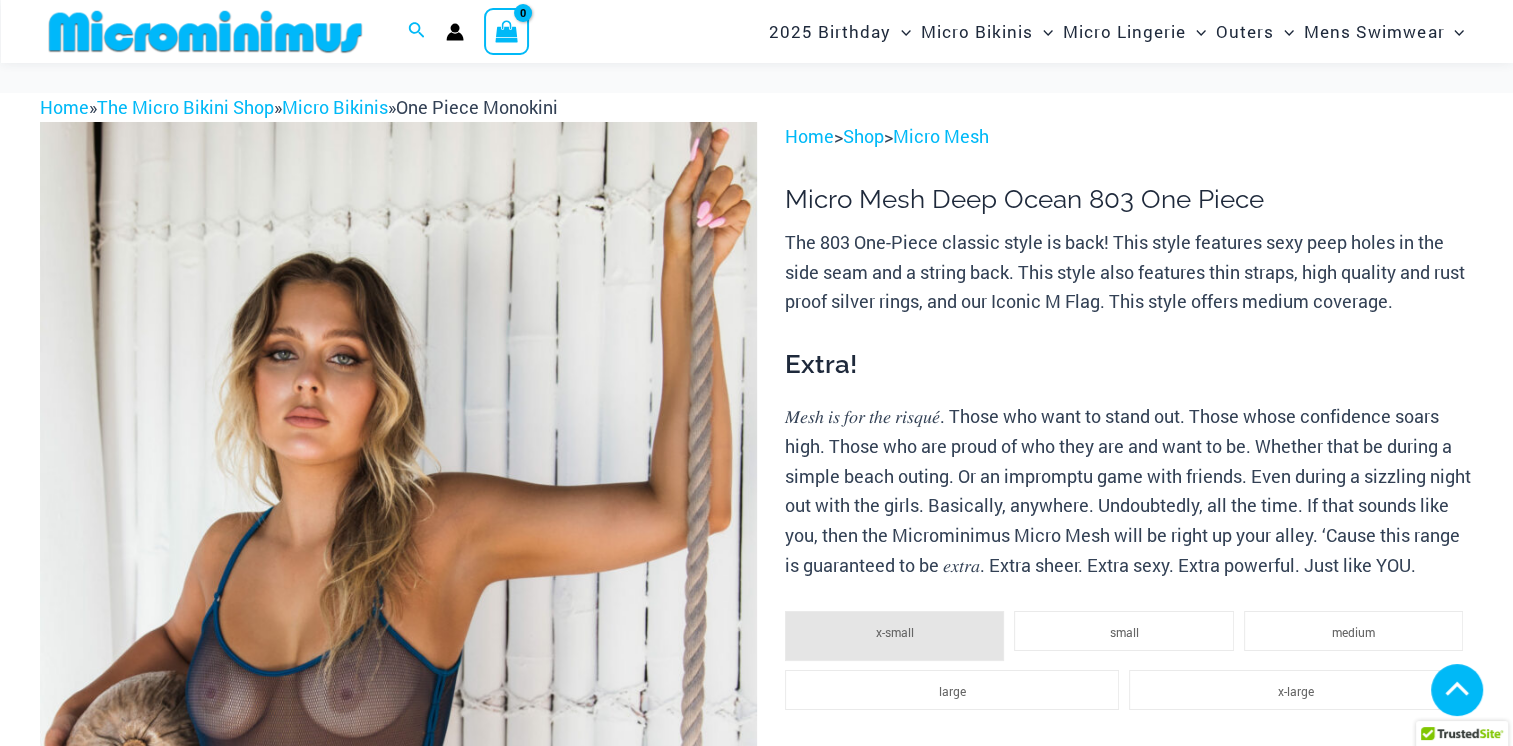 scroll, scrollTop: 1295, scrollLeft: 0, axis: vertical 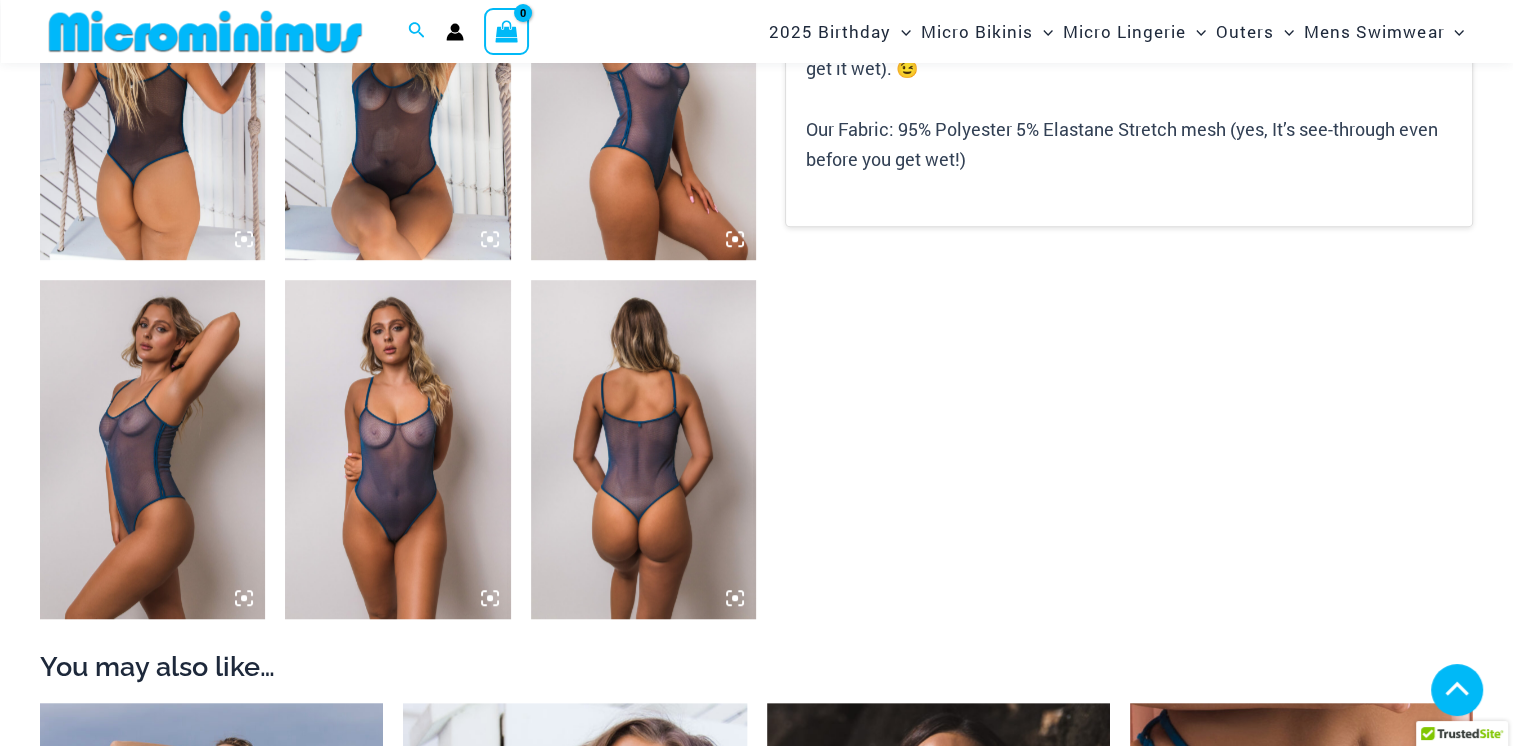 click at bounding box center (397, 449) 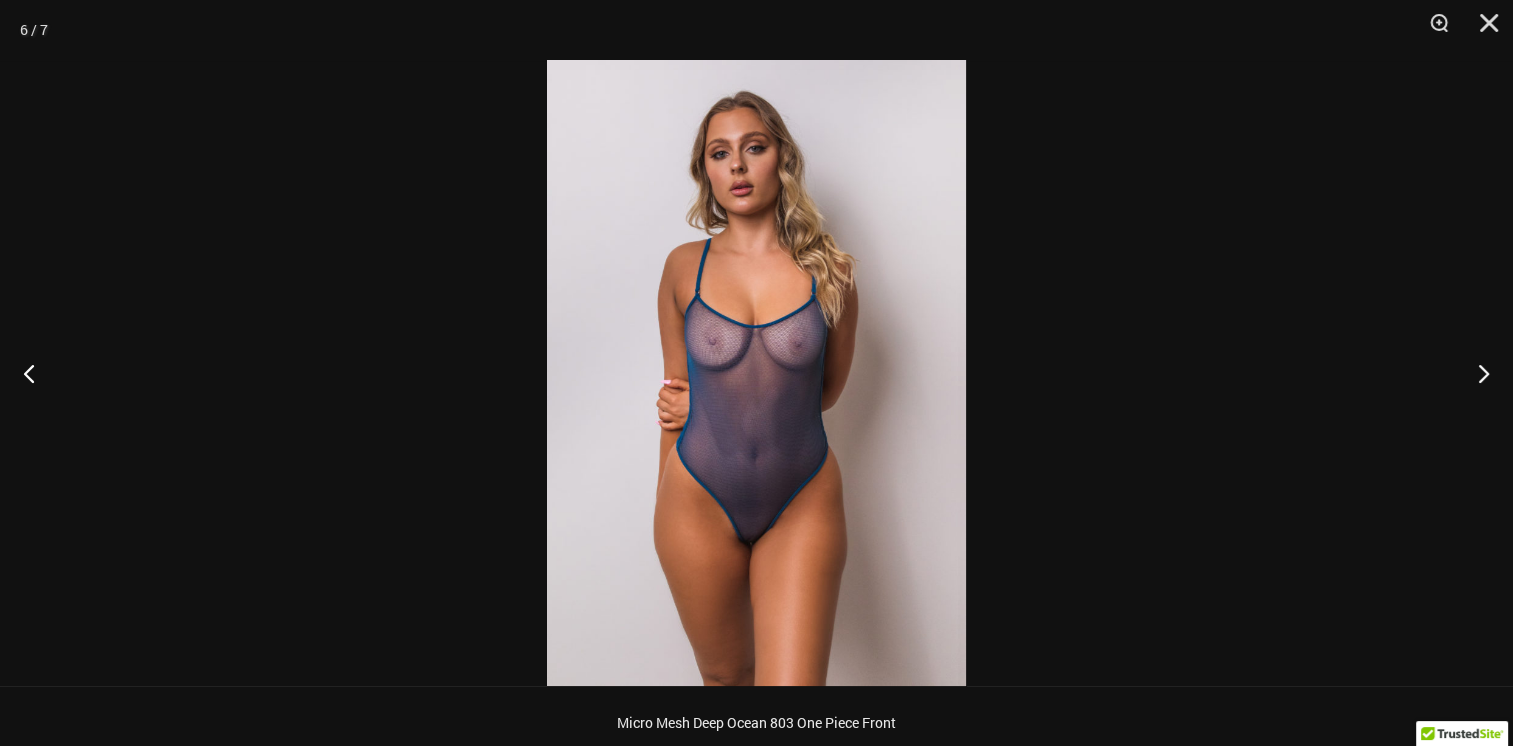 click at bounding box center [756, 373] 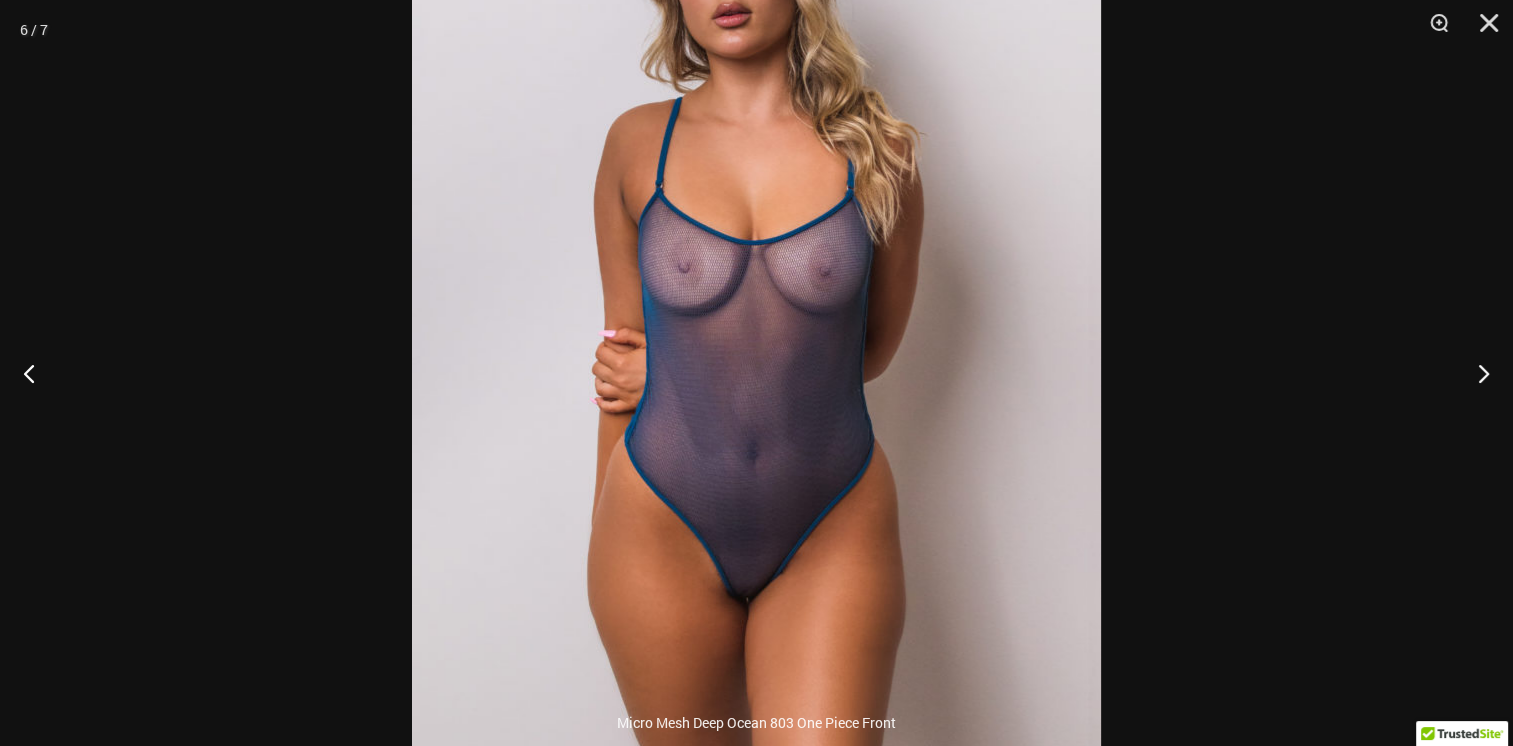 click at bounding box center [756, 319] 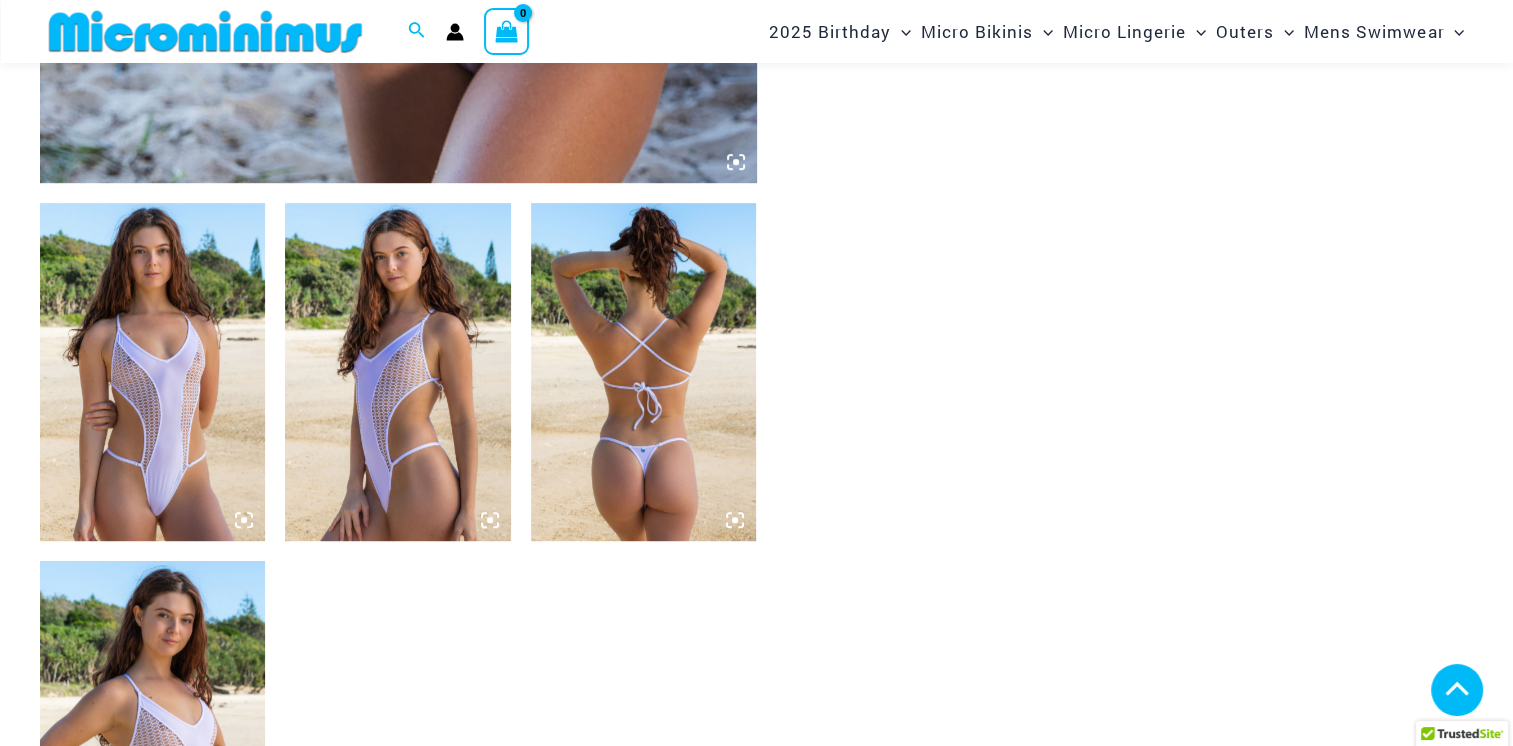 scroll, scrollTop: 1082, scrollLeft: 0, axis: vertical 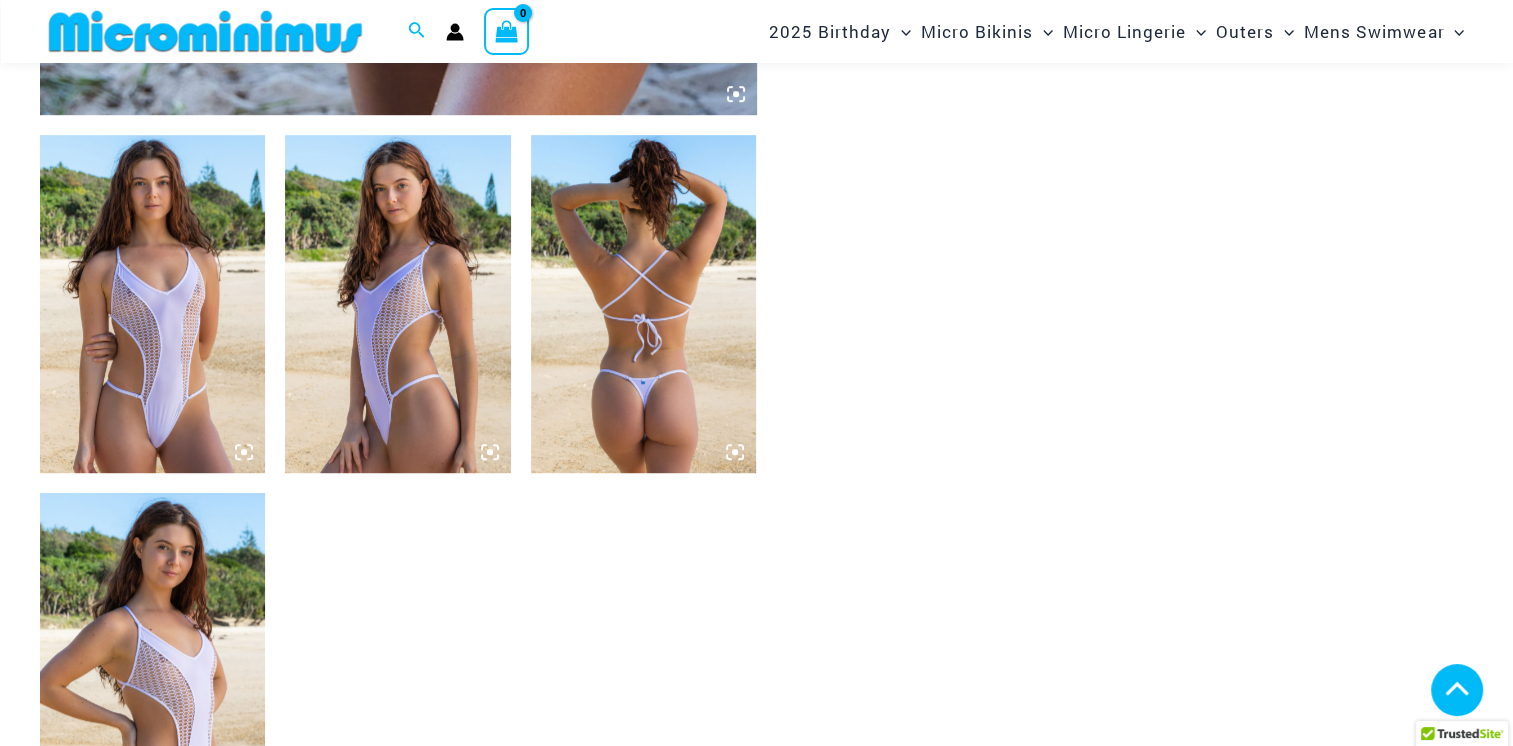 click at bounding box center [152, 304] 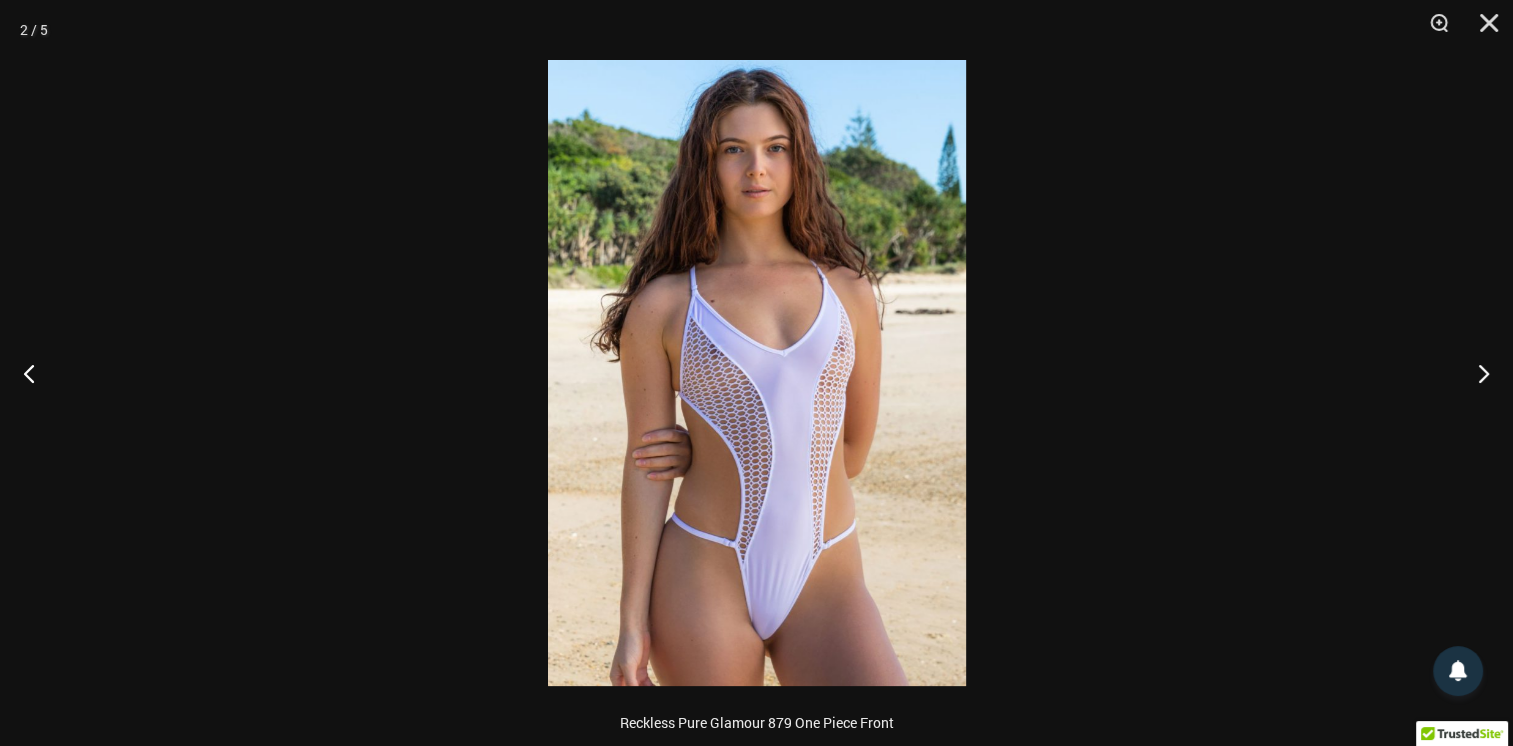 click at bounding box center [756, 373] 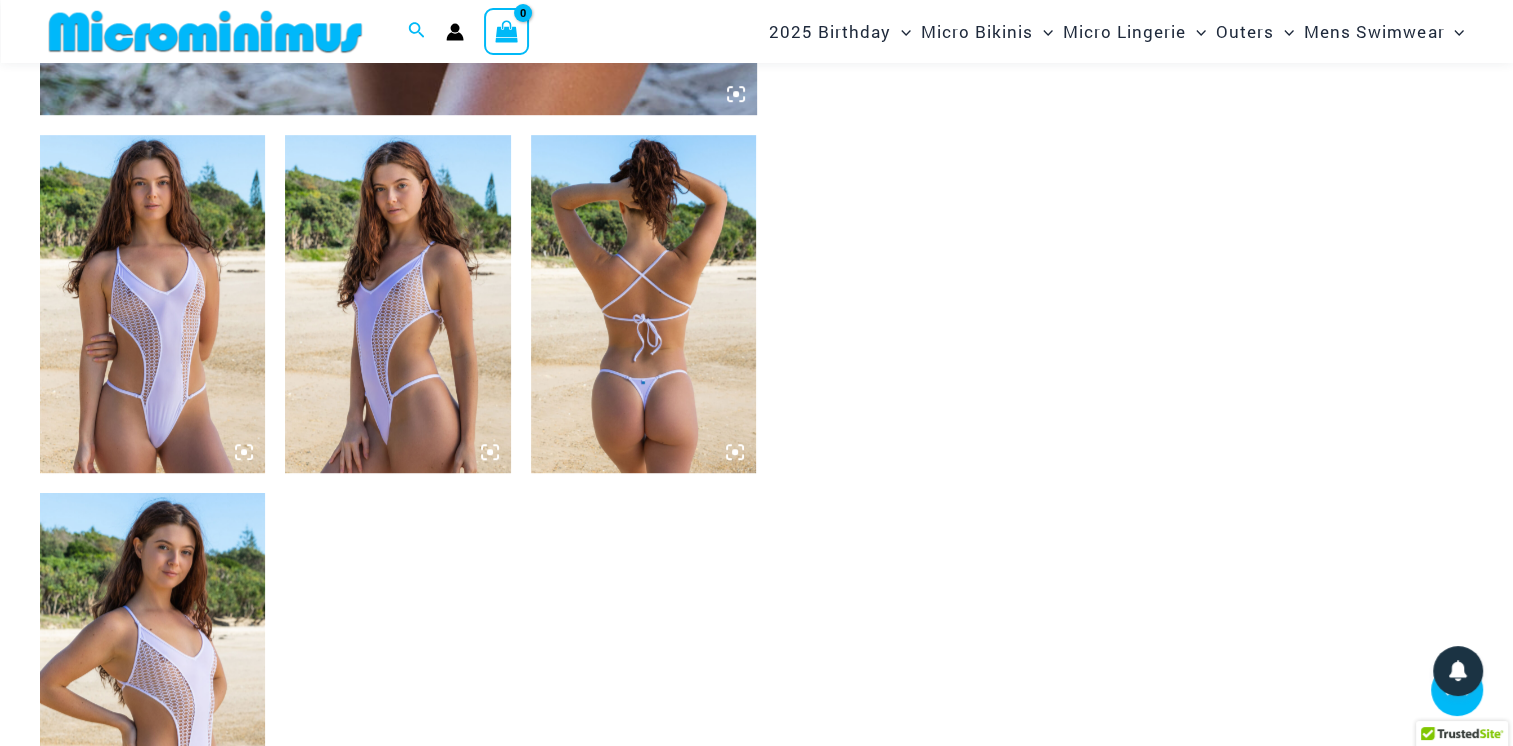 click at bounding box center (152, 662) 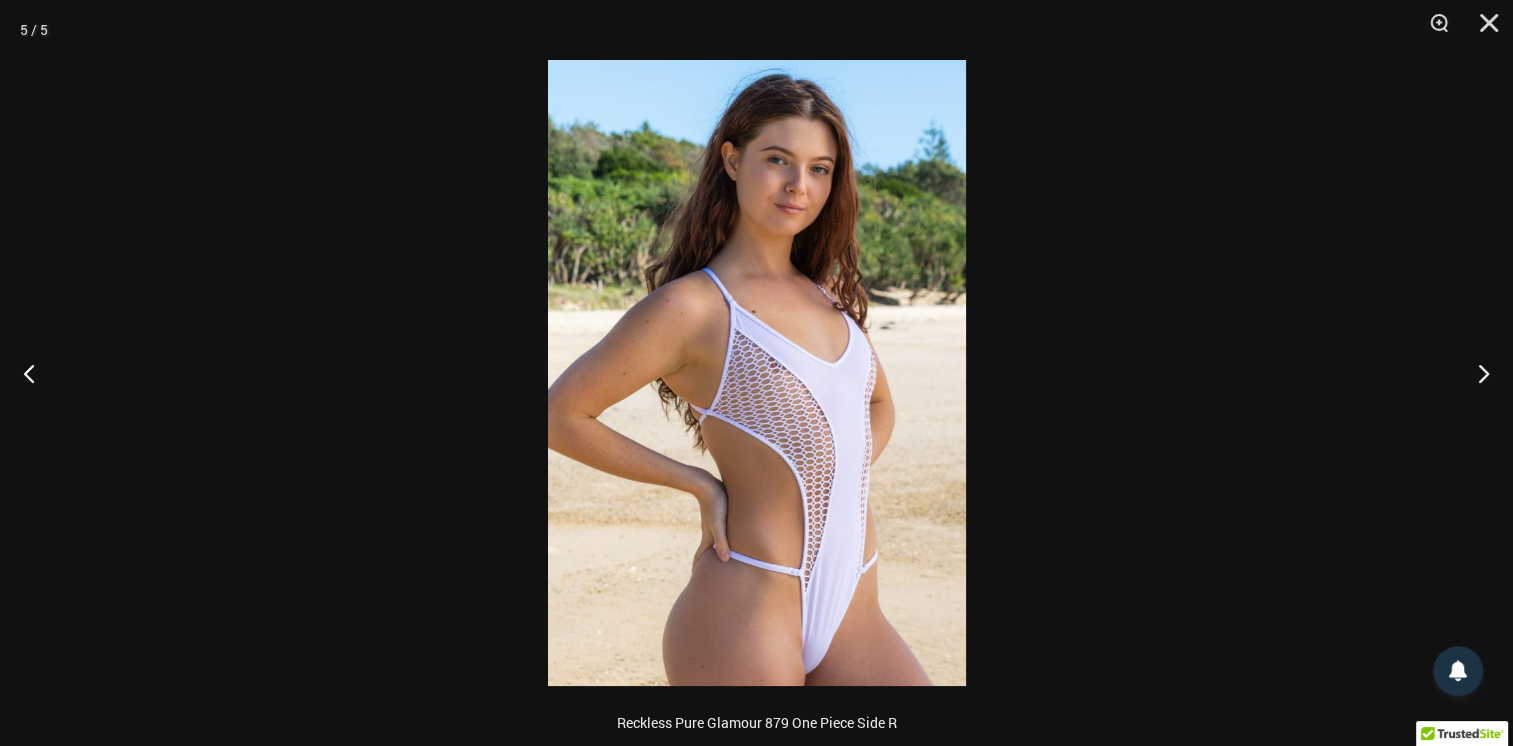 click at bounding box center (756, 373) 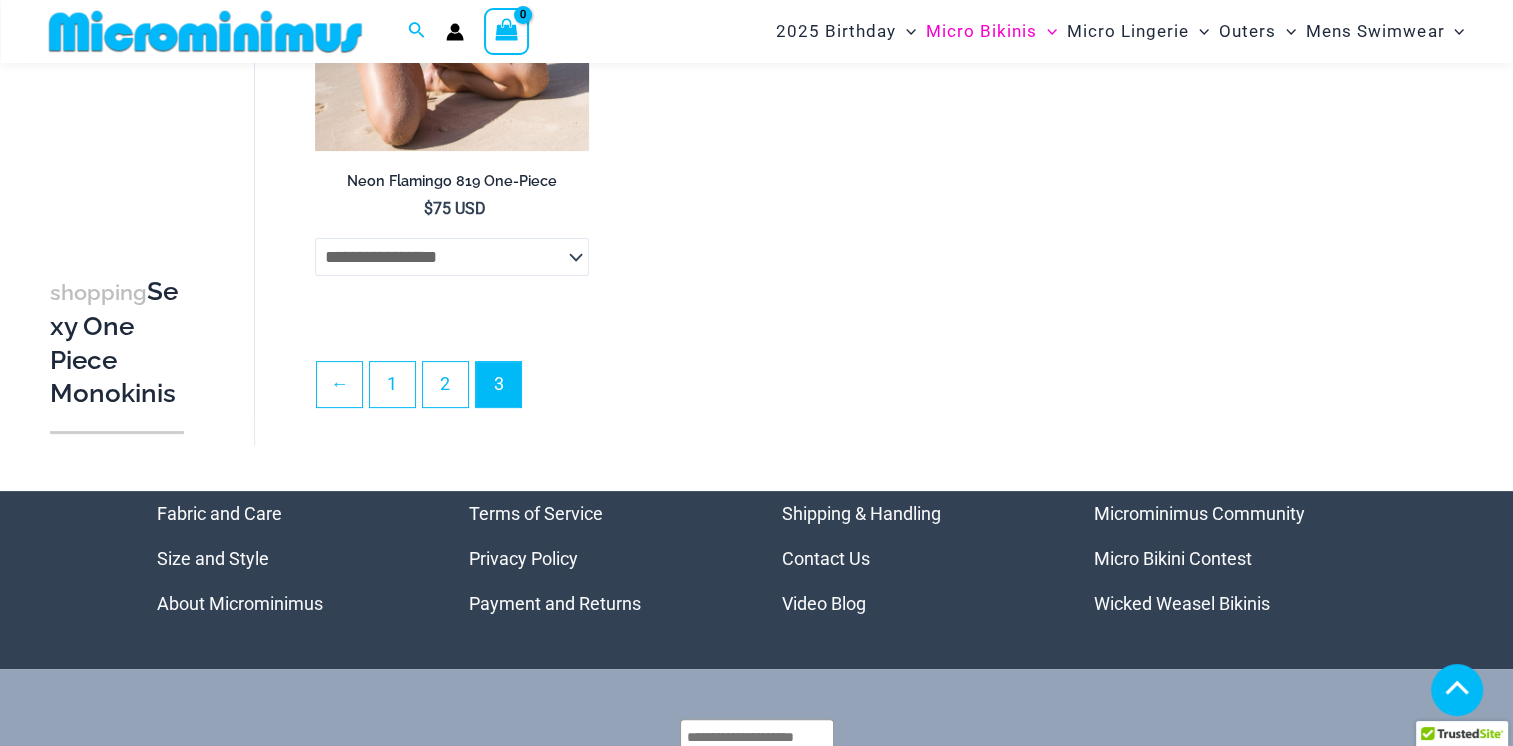 scroll, scrollTop: 82, scrollLeft: 0, axis: vertical 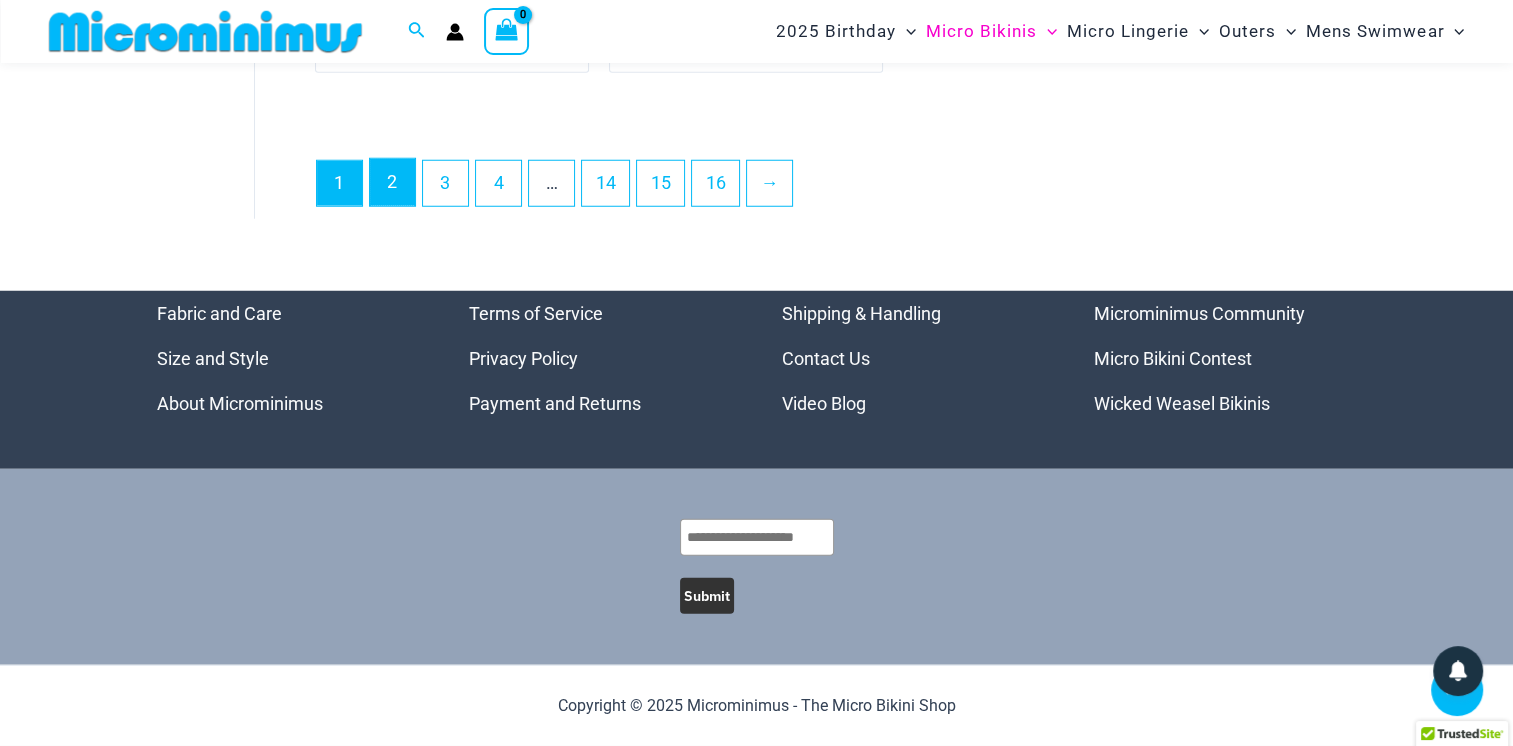 click on "2" at bounding box center [392, 182] 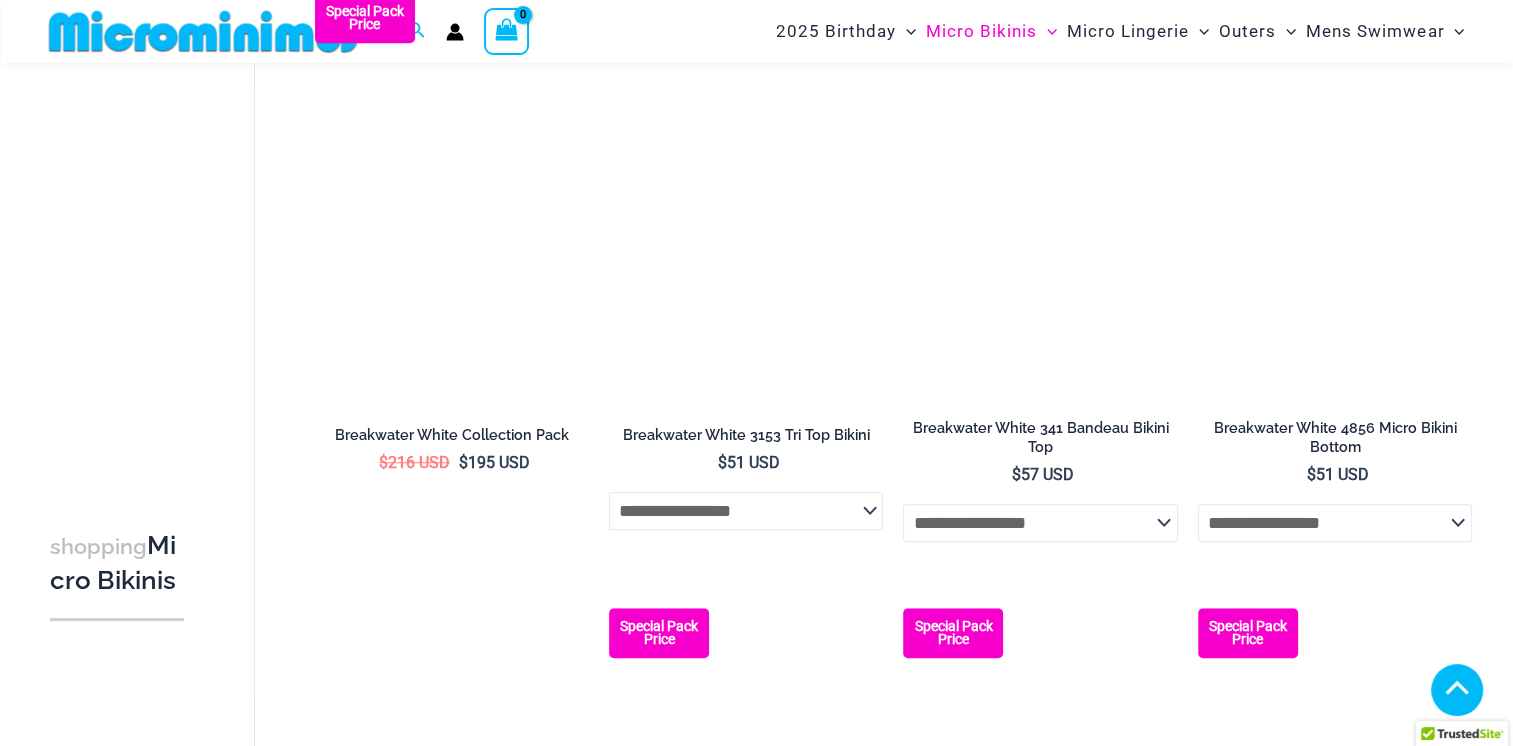 scroll, scrollTop: 1389, scrollLeft: 0, axis: vertical 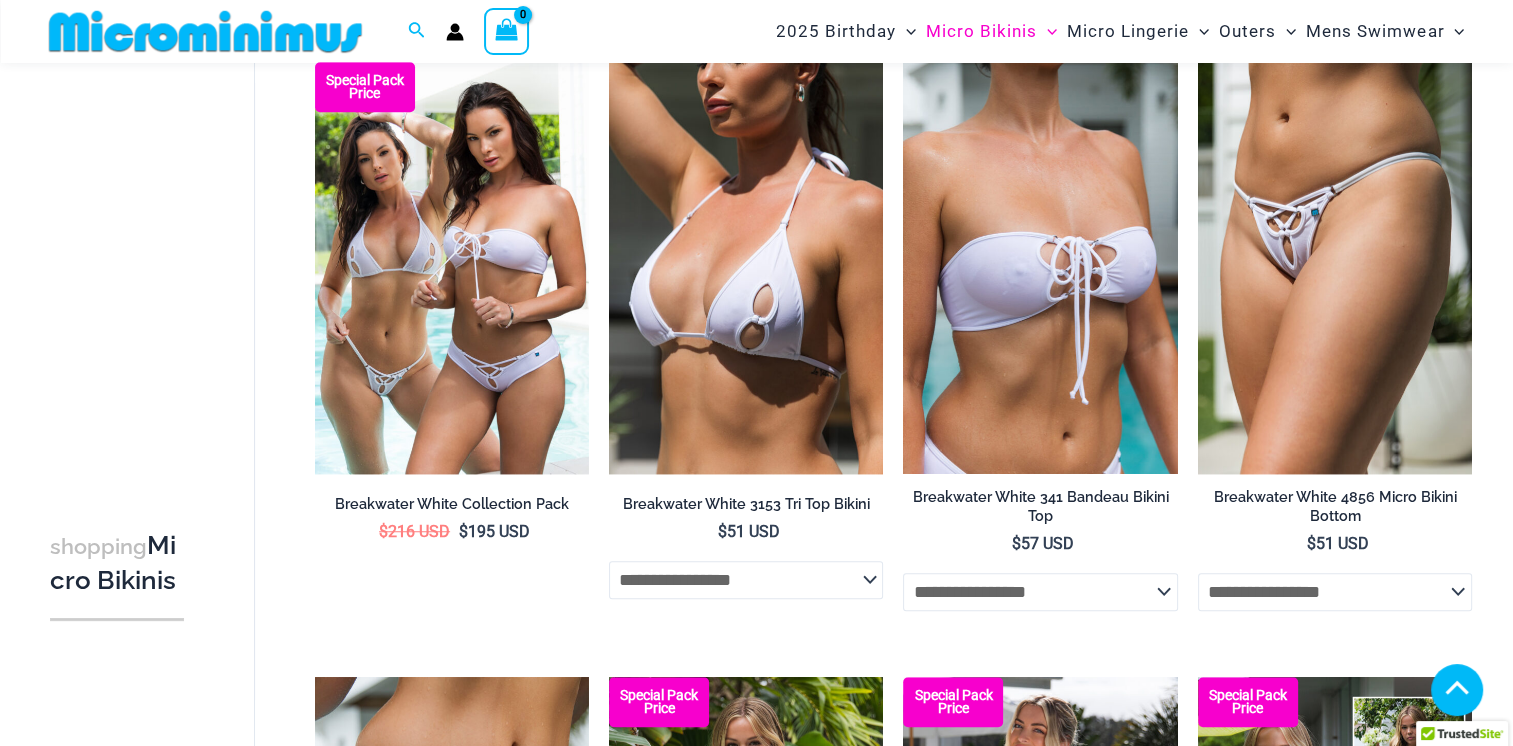 click at bounding box center [746, 267] 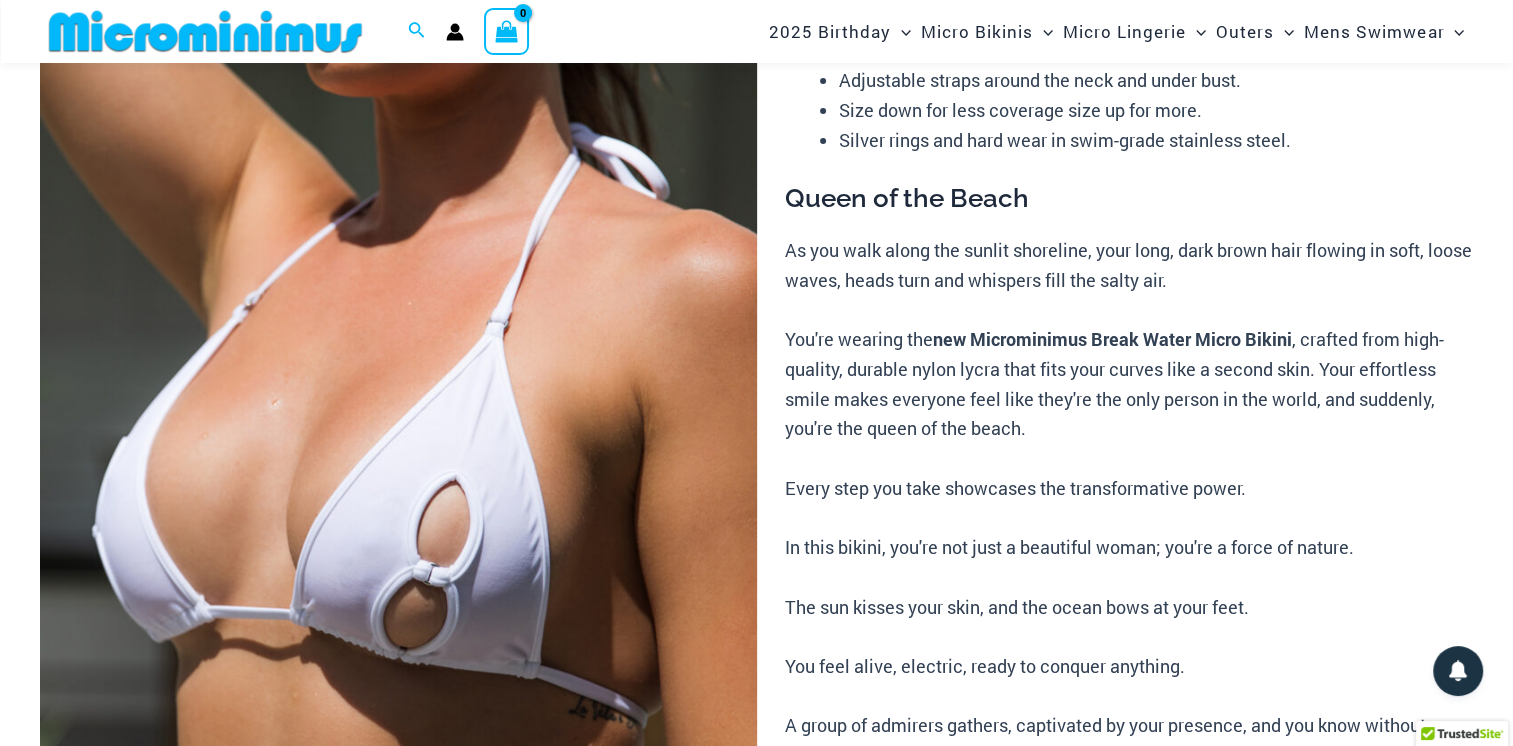 scroll, scrollTop: 0, scrollLeft: 0, axis: both 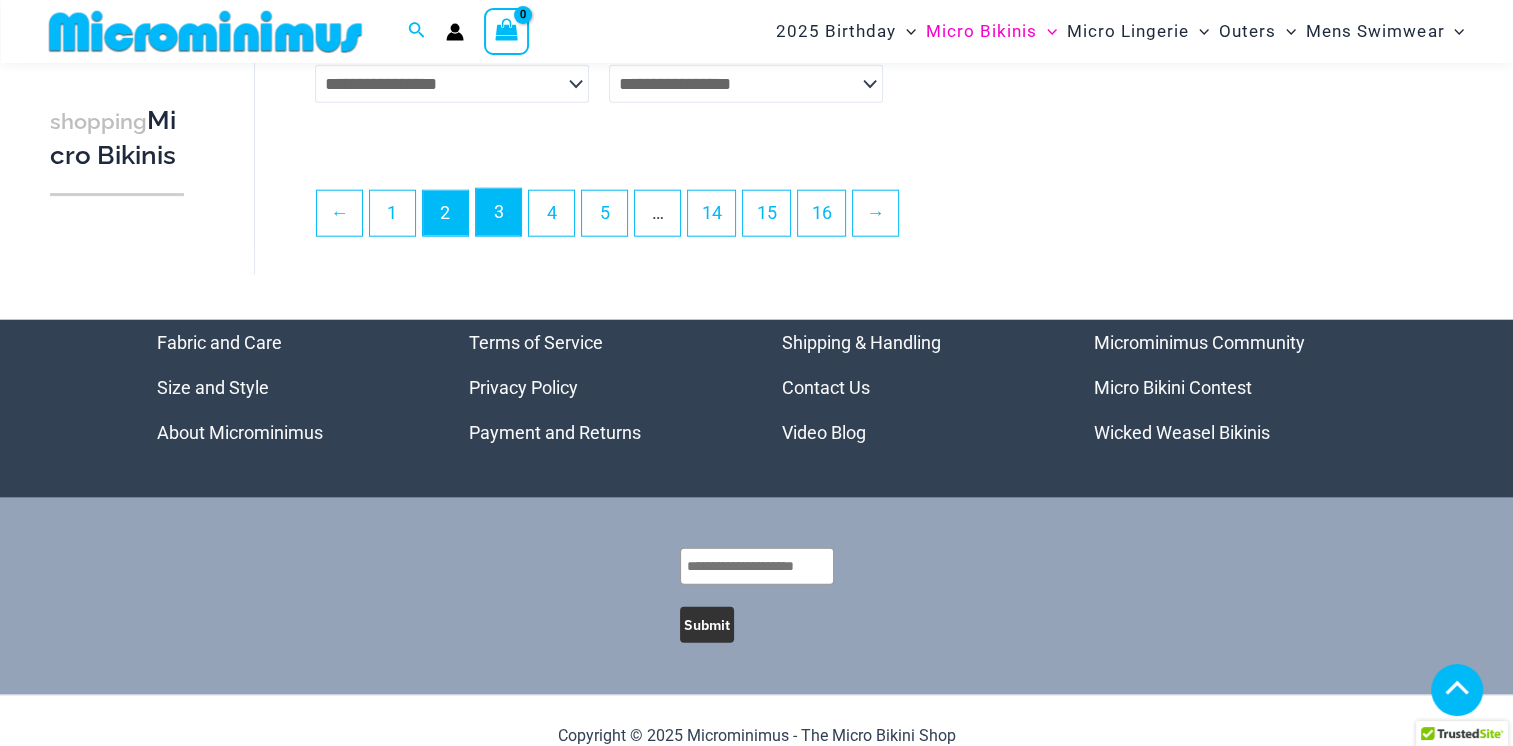 click on "3" at bounding box center [498, 212] 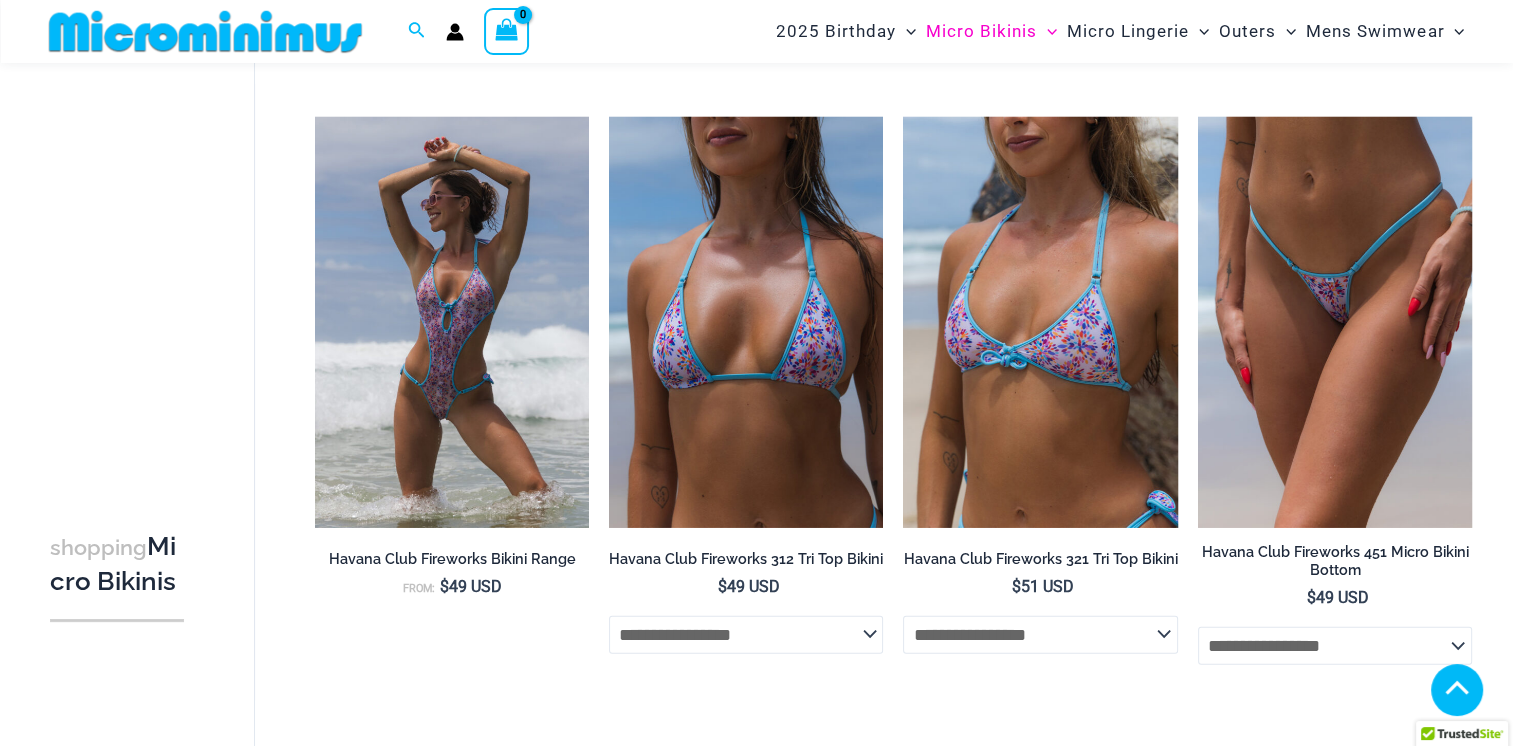 scroll, scrollTop: 4996, scrollLeft: 0, axis: vertical 